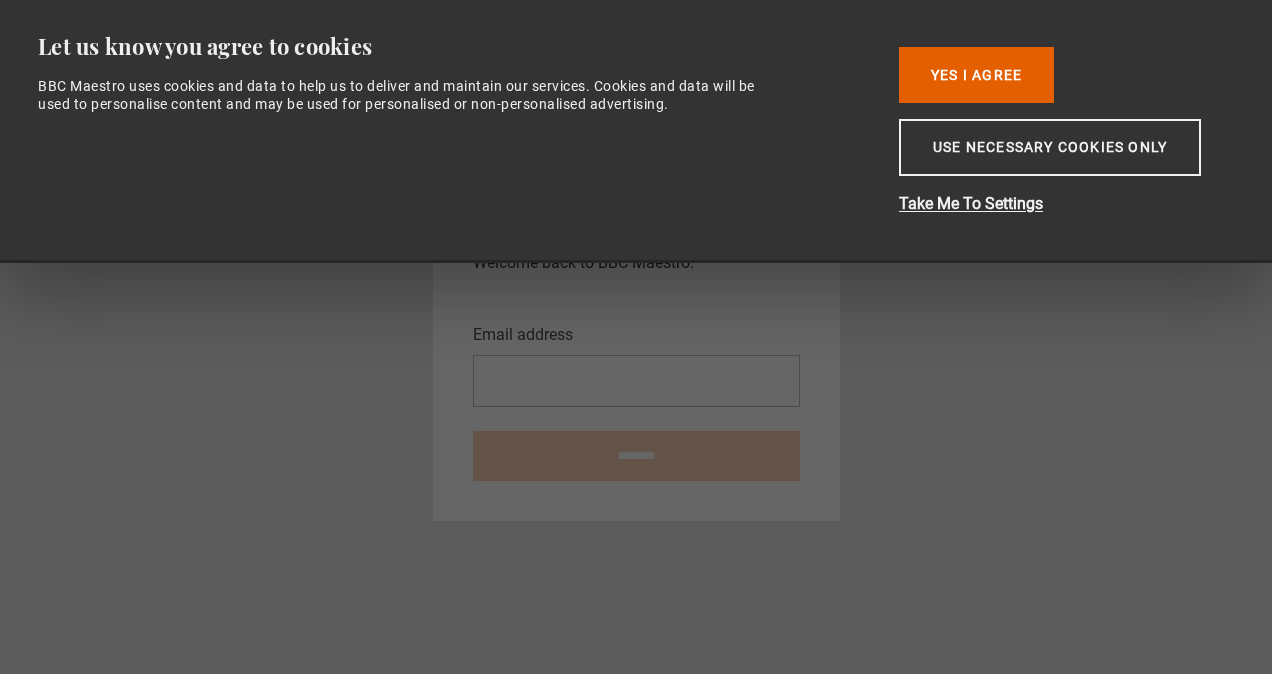 scroll, scrollTop: 0, scrollLeft: 0, axis: both 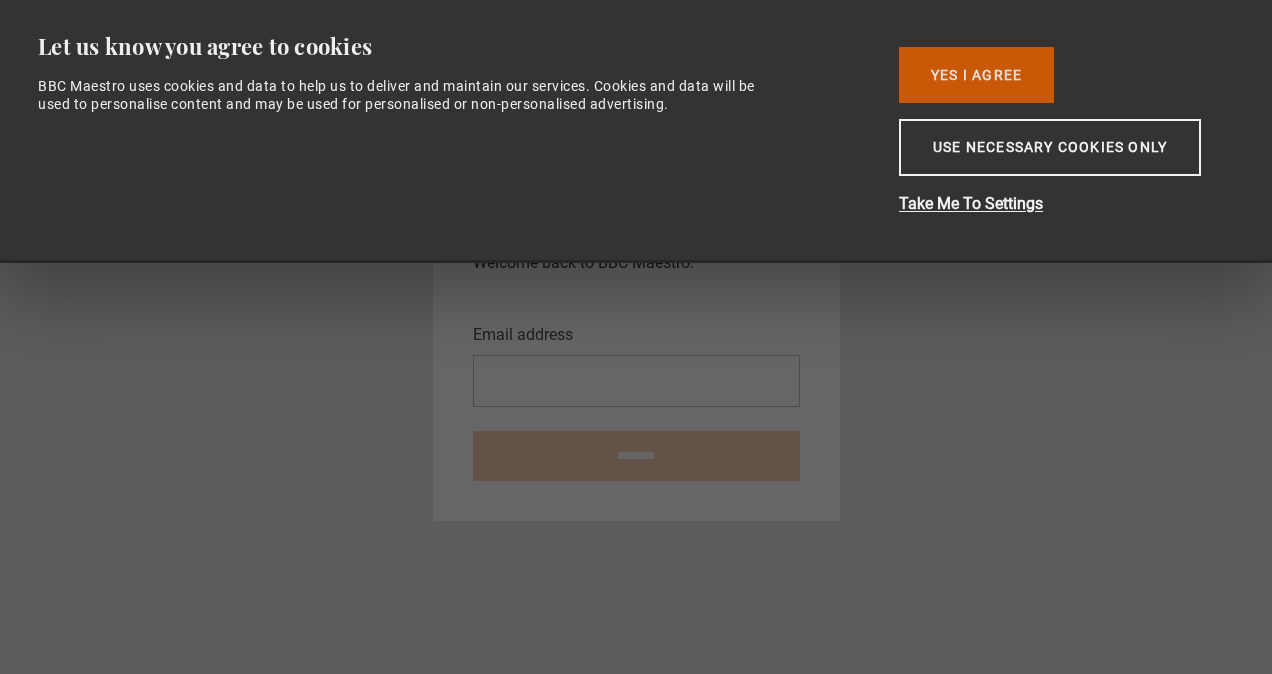 click on "Yes I Agree" at bounding box center [976, 75] 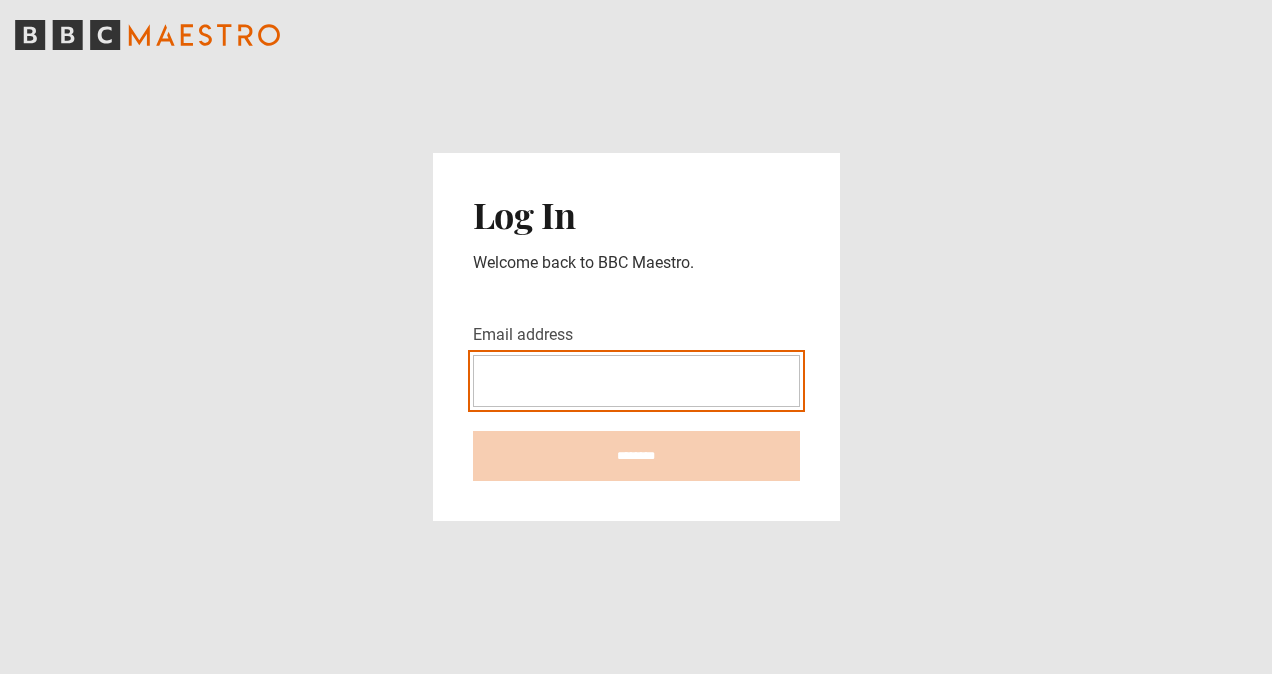 click on "Email address" at bounding box center [636, 381] 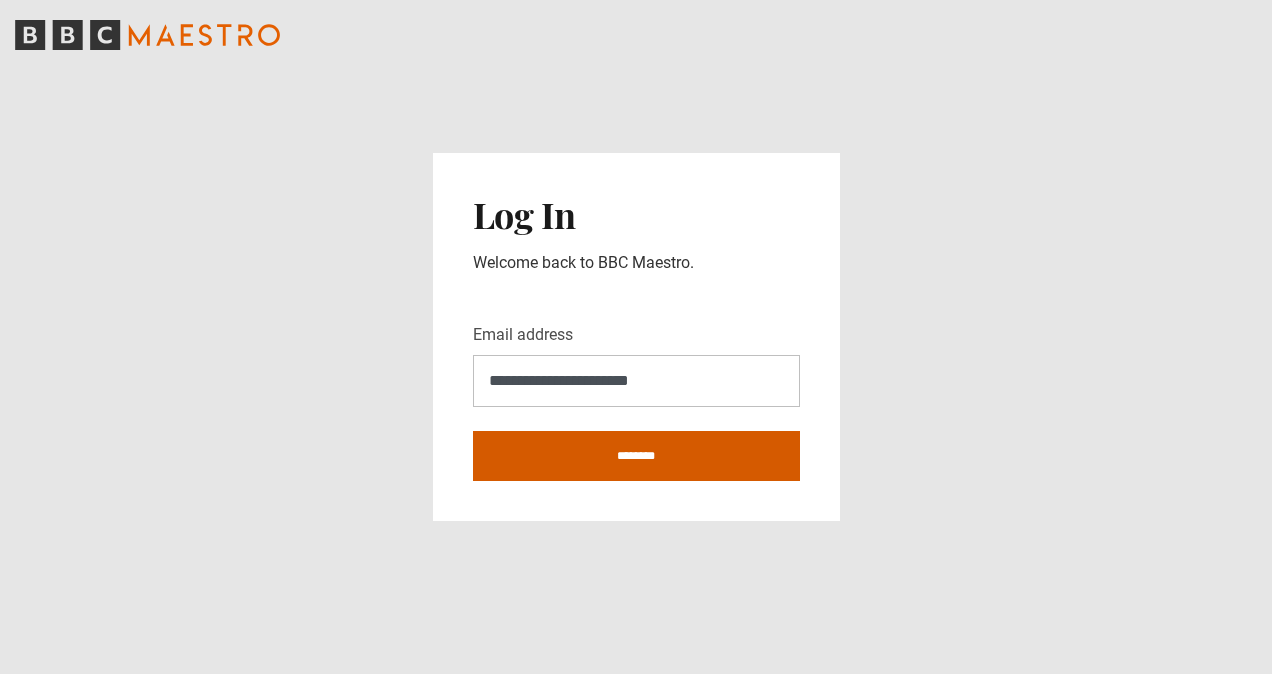 click on "********" at bounding box center (636, 456) 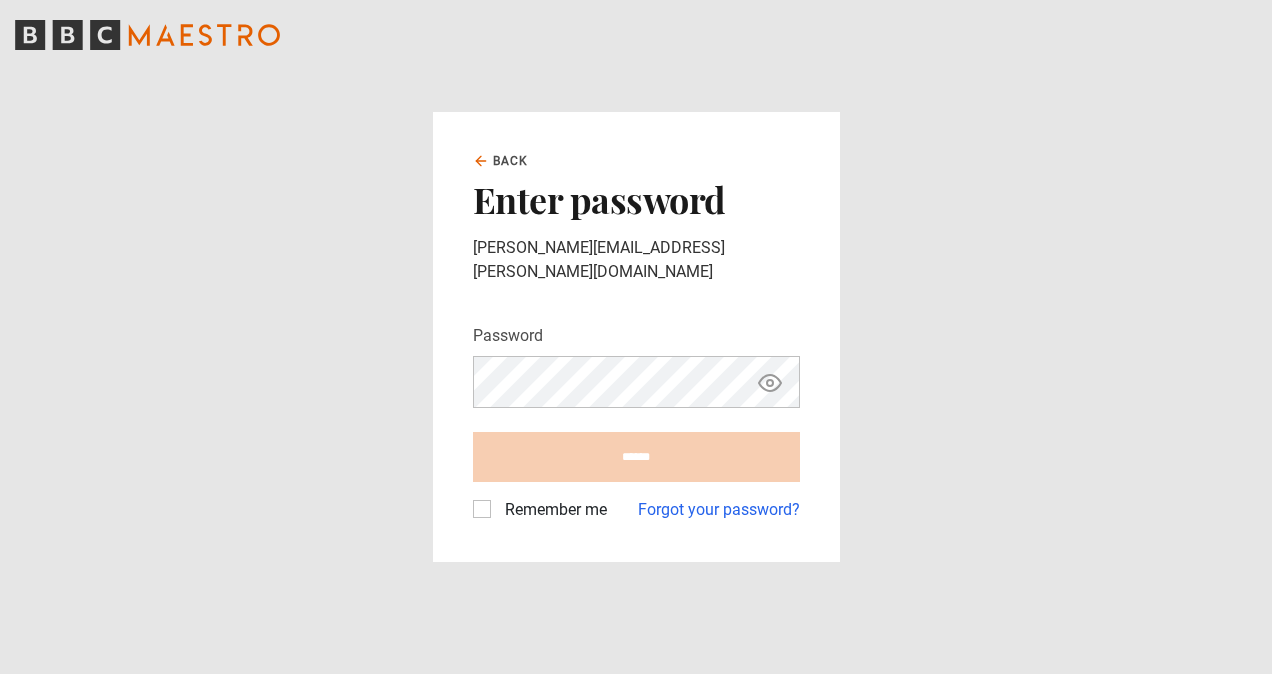 scroll, scrollTop: 0, scrollLeft: 0, axis: both 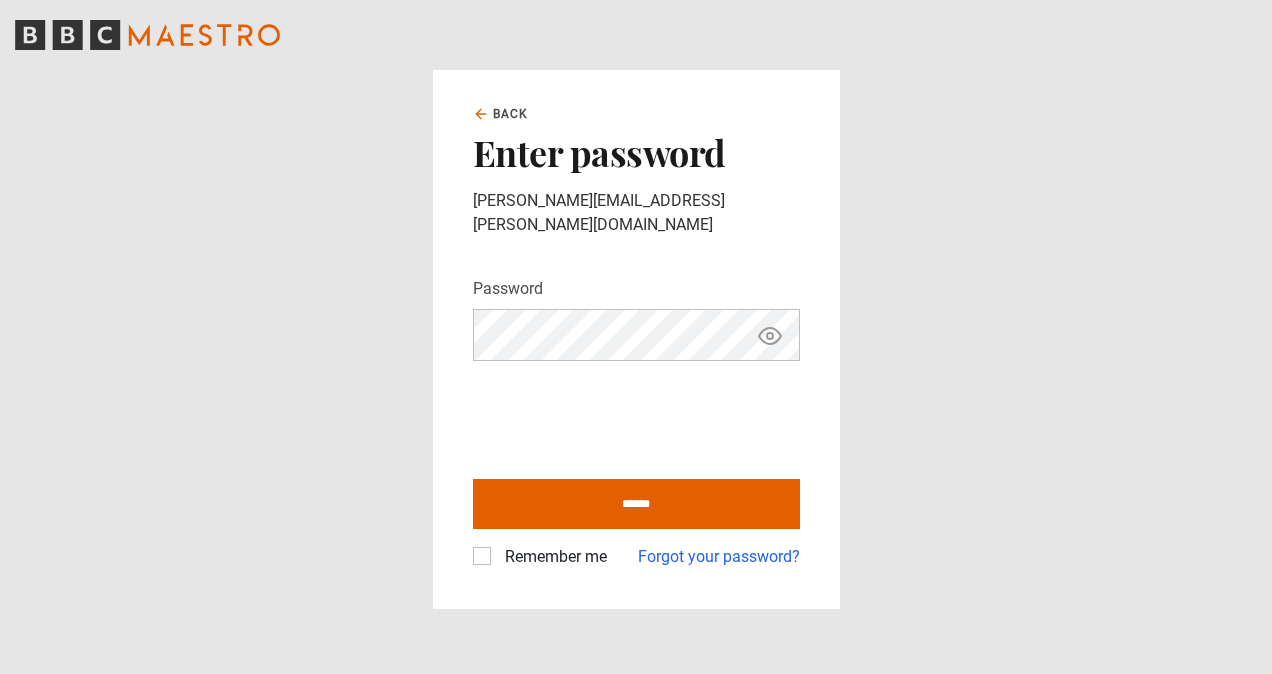 click 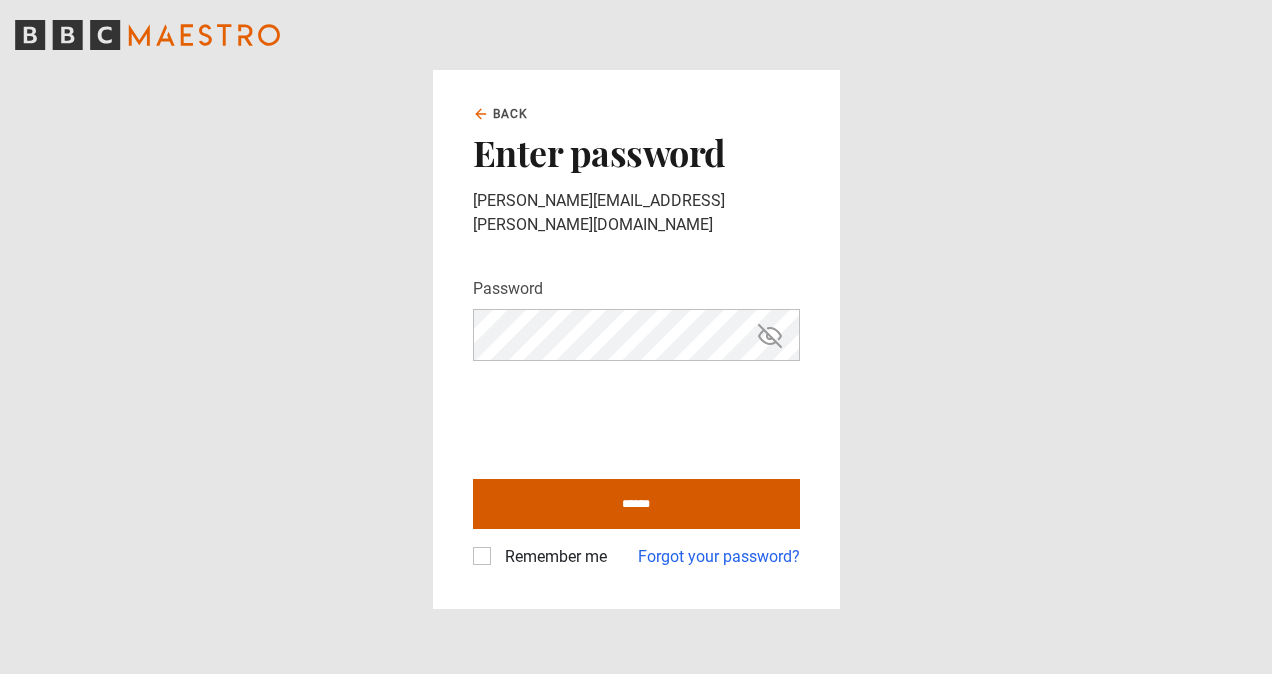click on "******" at bounding box center (636, 504) 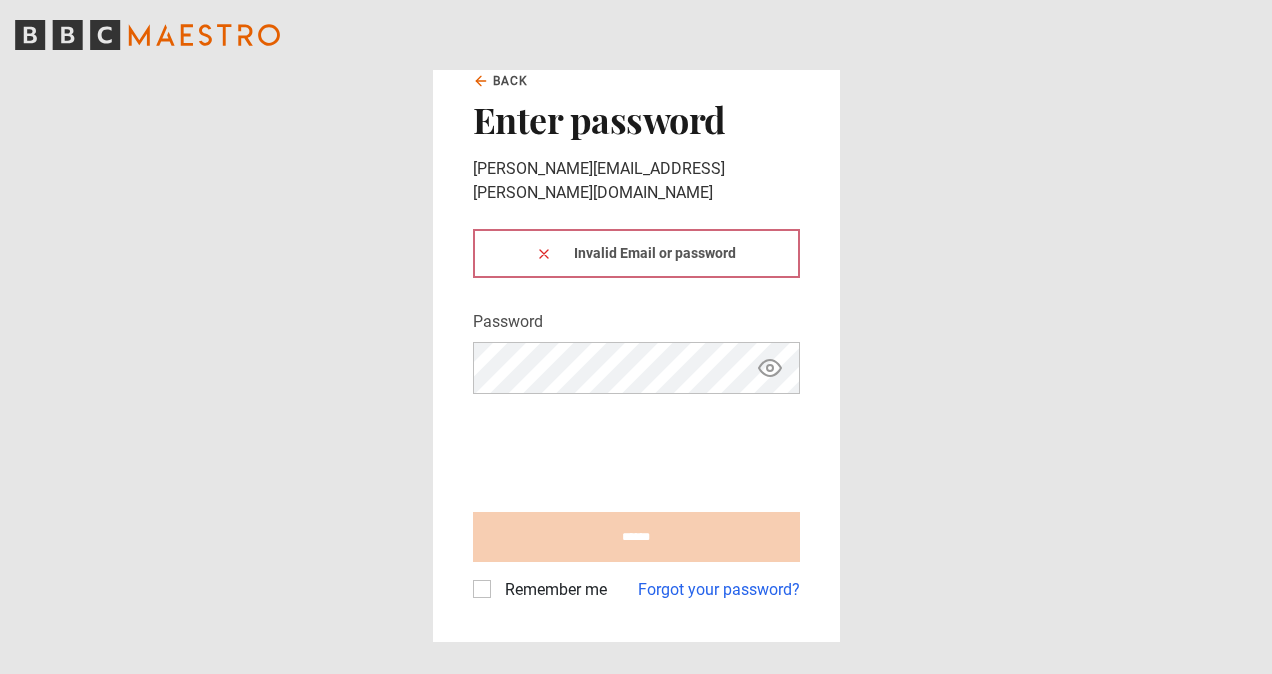 scroll, scrollTop: 0, scrollLeft: 0, axis: both 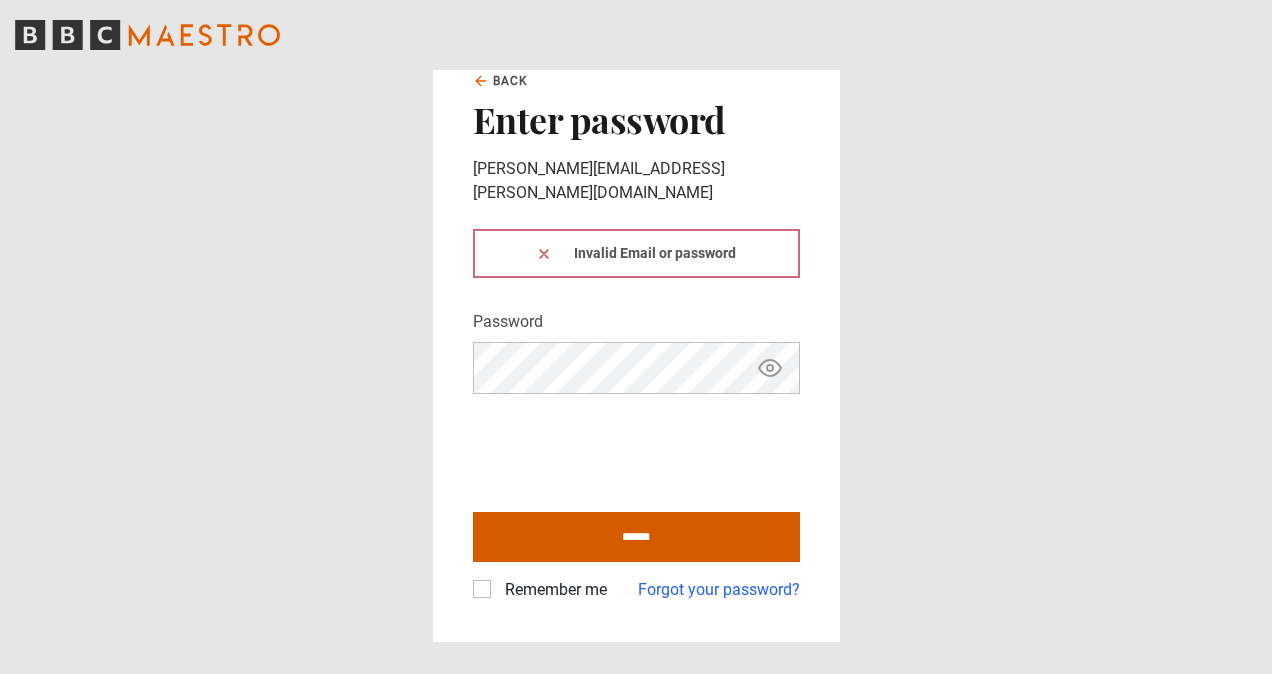 click on "******" at bounding box center [636, 537] 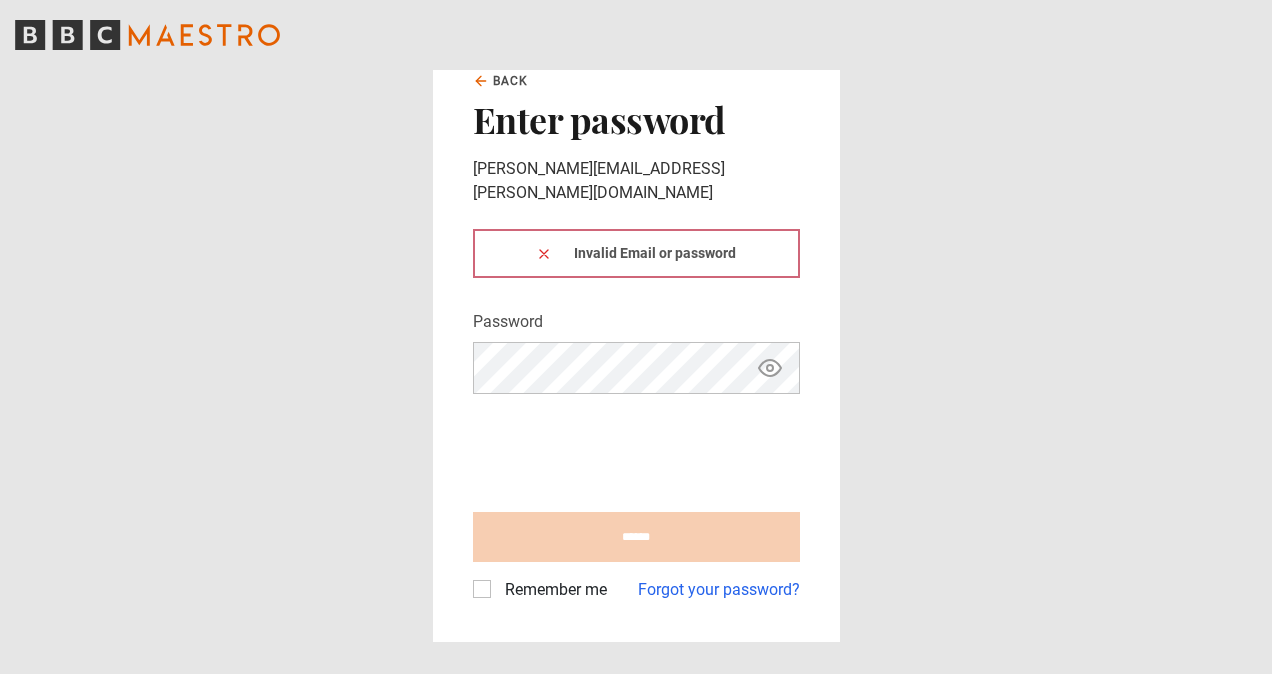 scroll, scrollTop: 0, scrollLeft: 0, axis: both 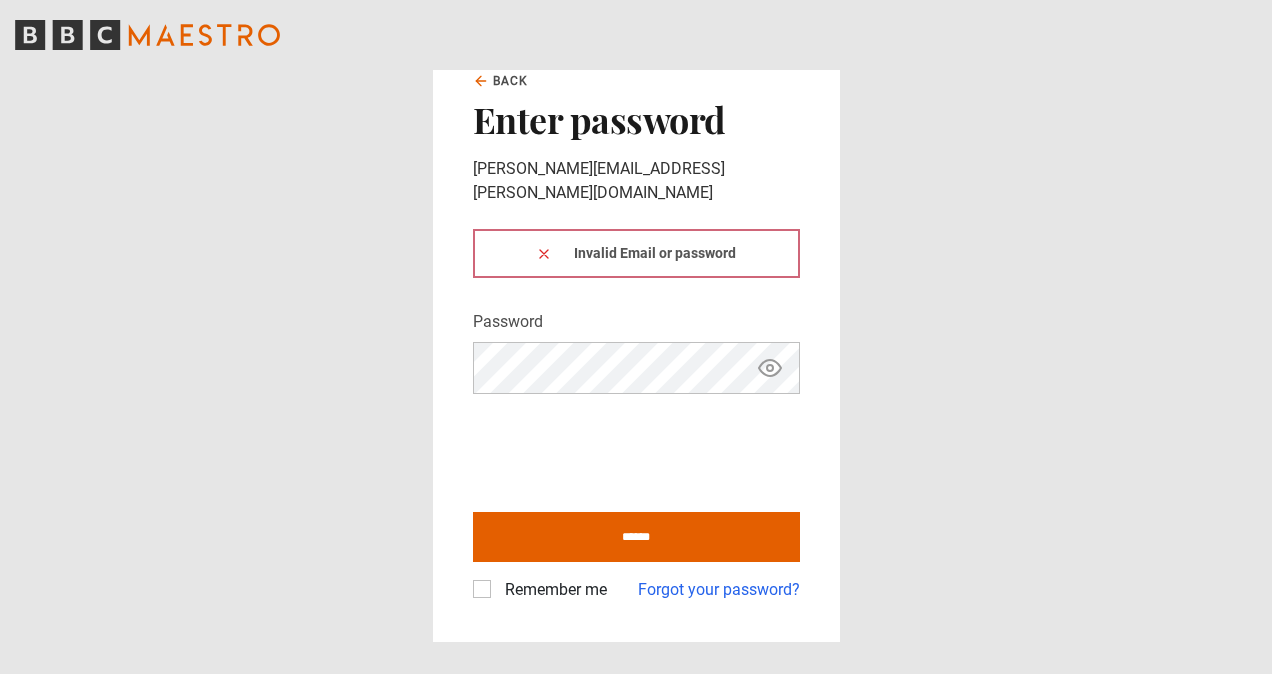 click 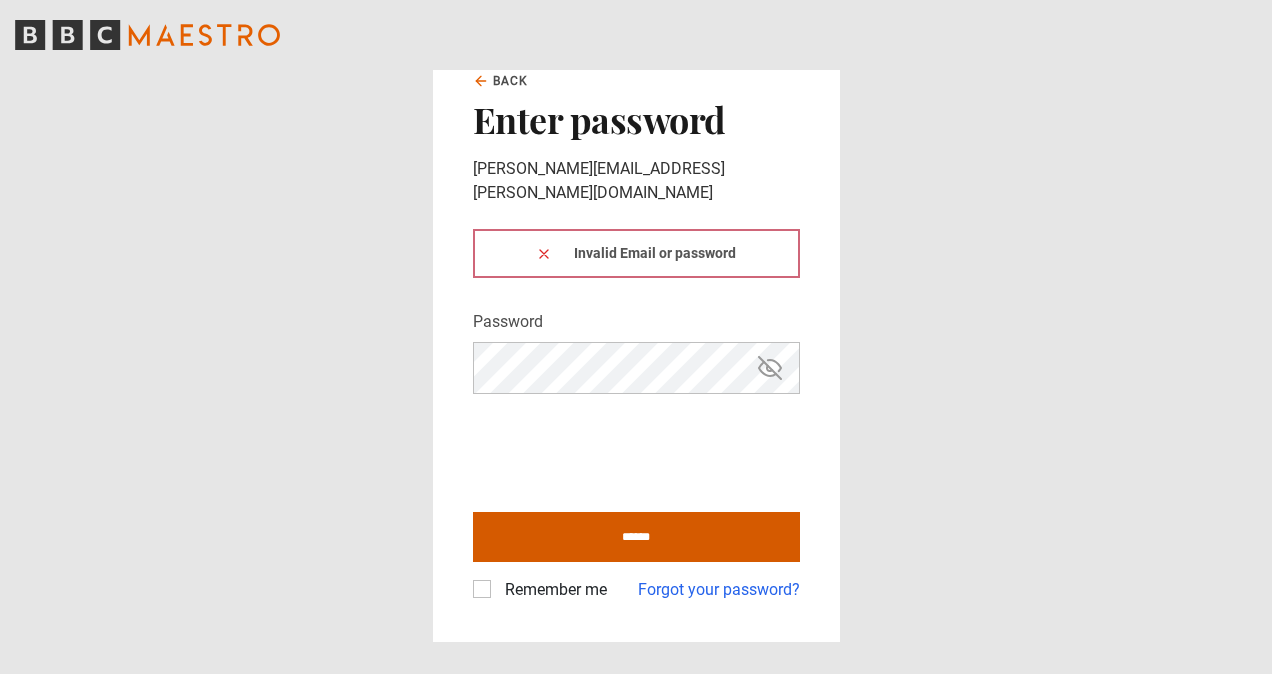 click on "******" at bounding box center (636, 537) 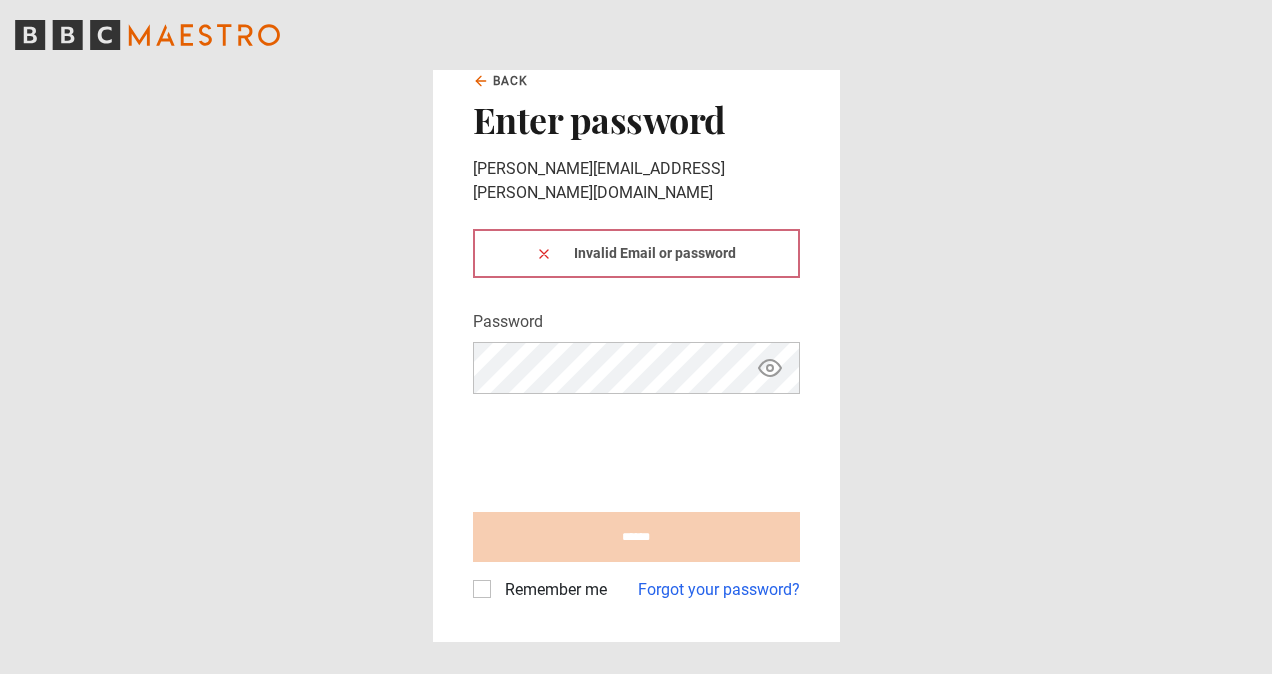 scroll, scrollTop: 0, scrollLeft: 0, axis: both 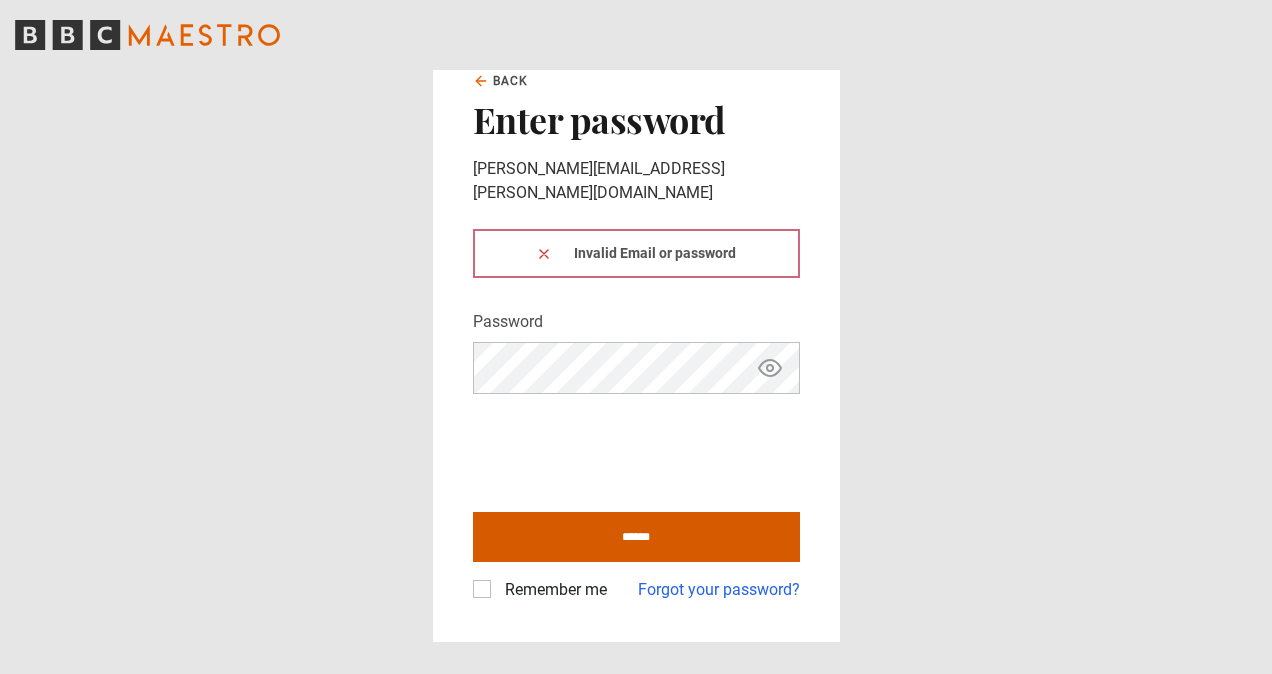 click on "******" at bounding box center [636, 537] 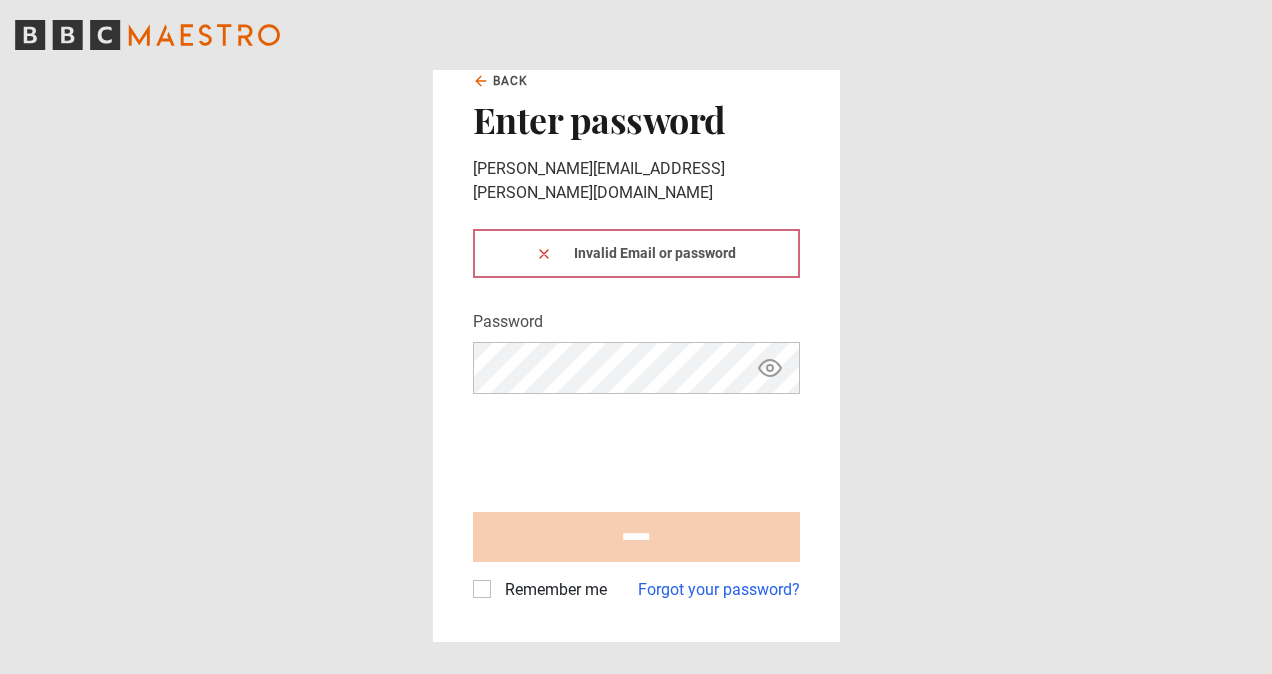 scroll, scrollTop: 0, scrollLeft: 0, axis: both 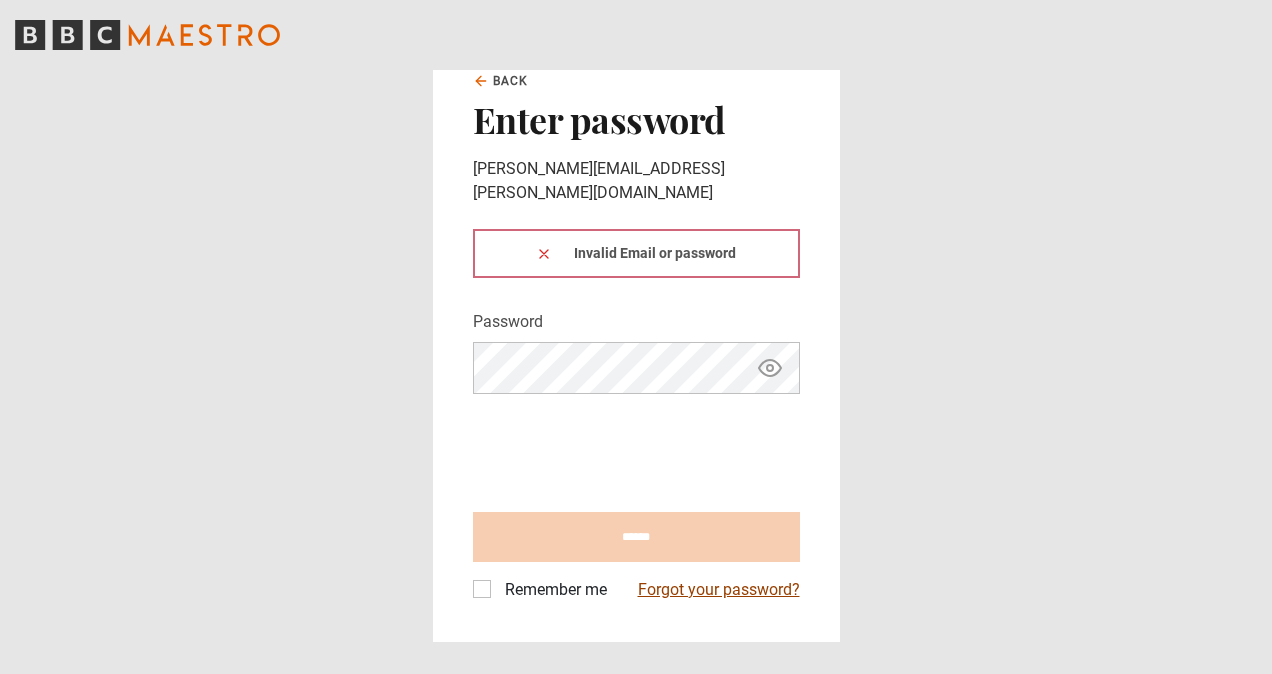 click on "Forgot your password?" at bounding box center [719, 590] 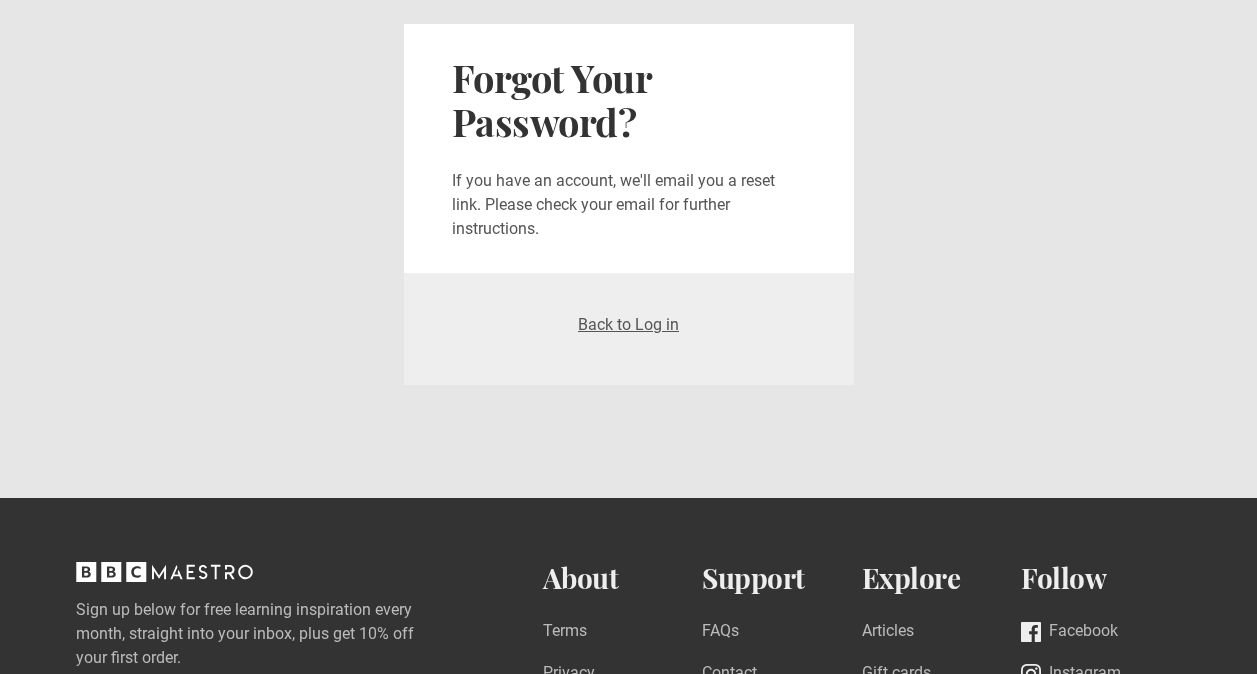 scroll, scrollTop: 0, scrollLeft: 0, axis: both 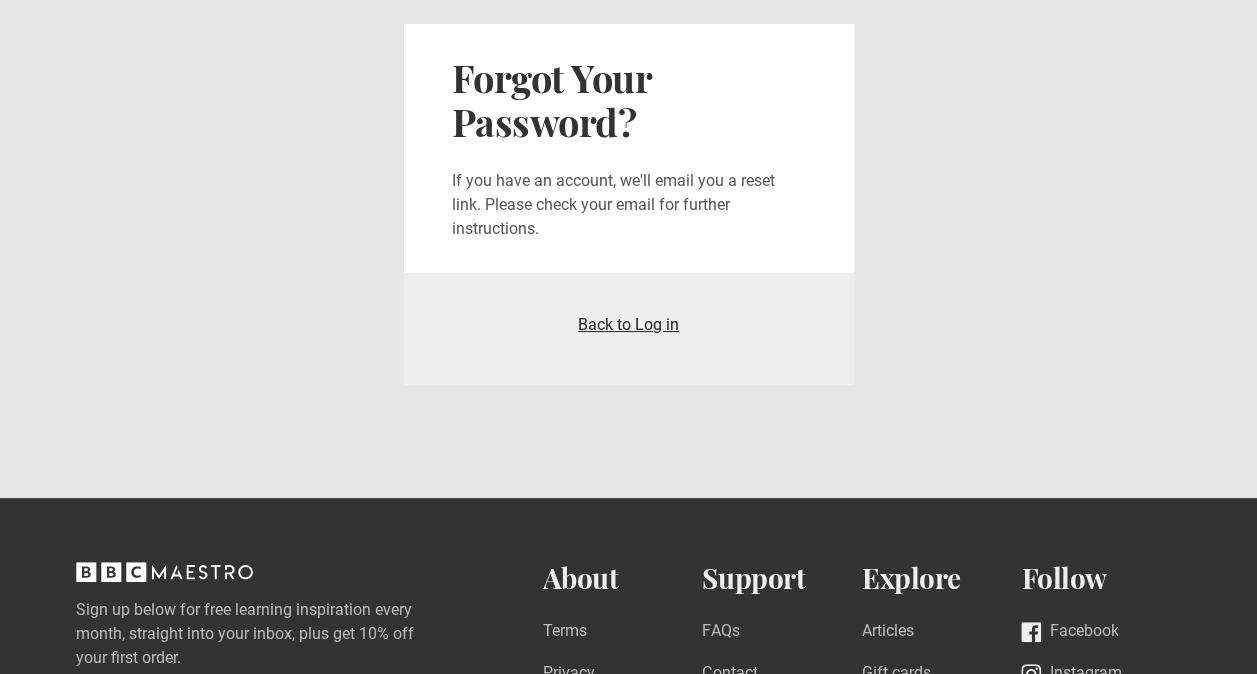 click on "Back to Log in" at bounding box center [628, 324] 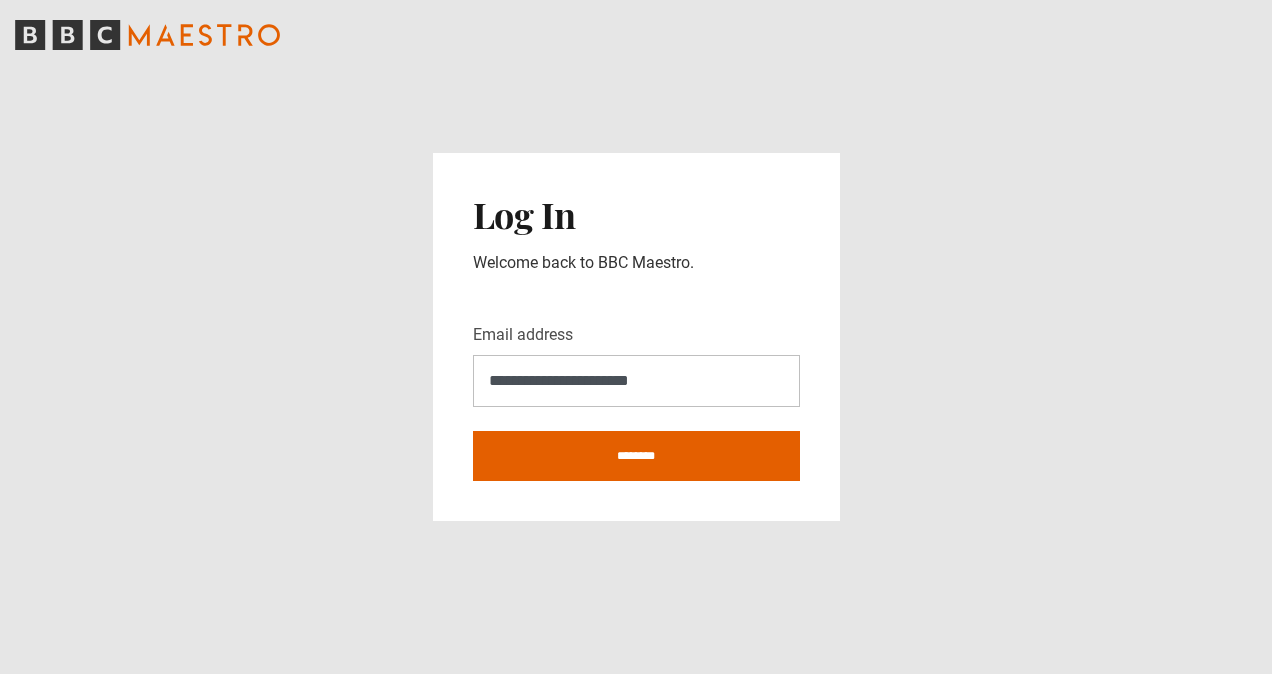 scroll, scrollTop: 0, scrollLeft: 0, axis: both 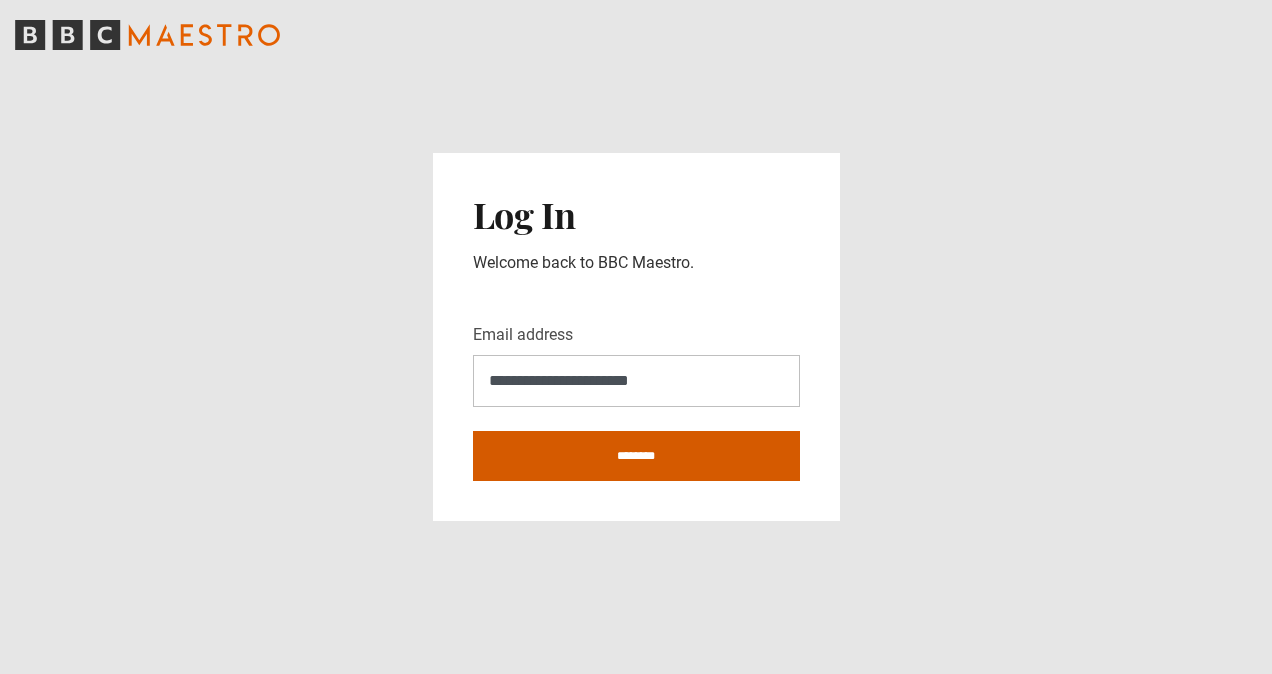 click on "********" at bounding box center [636, 456] 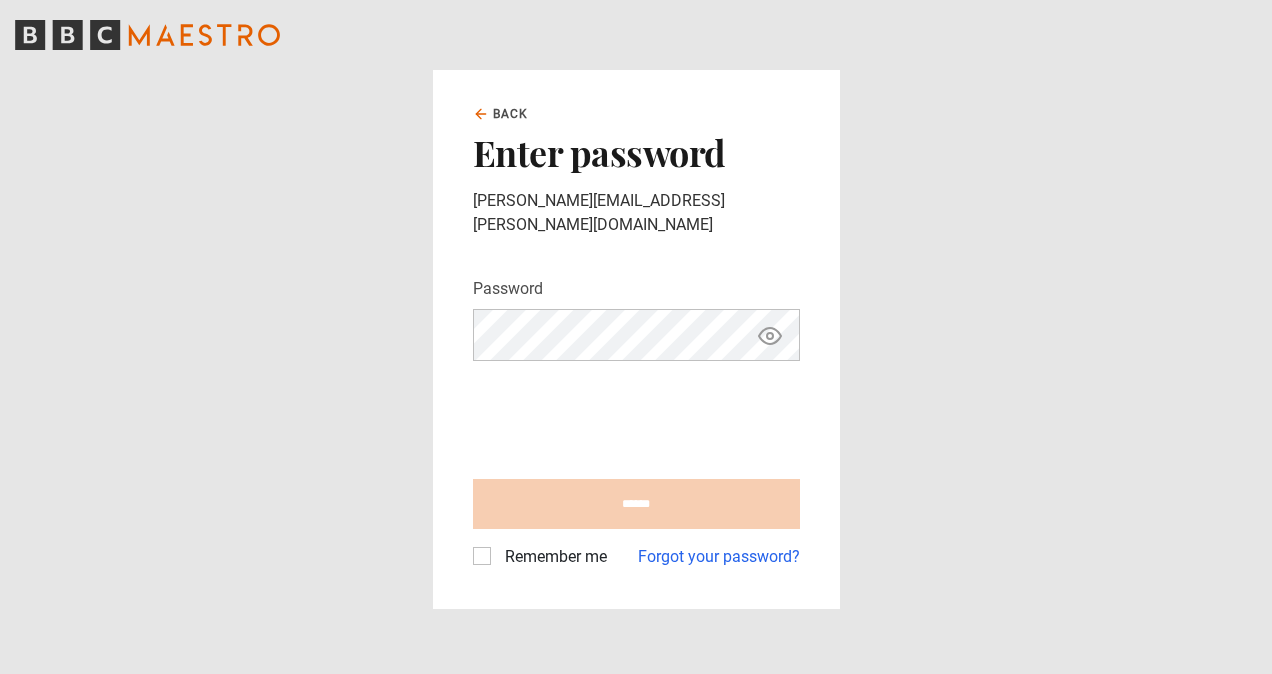 scroll, scrollTop: 0, scrollLeft: 0, axis: both 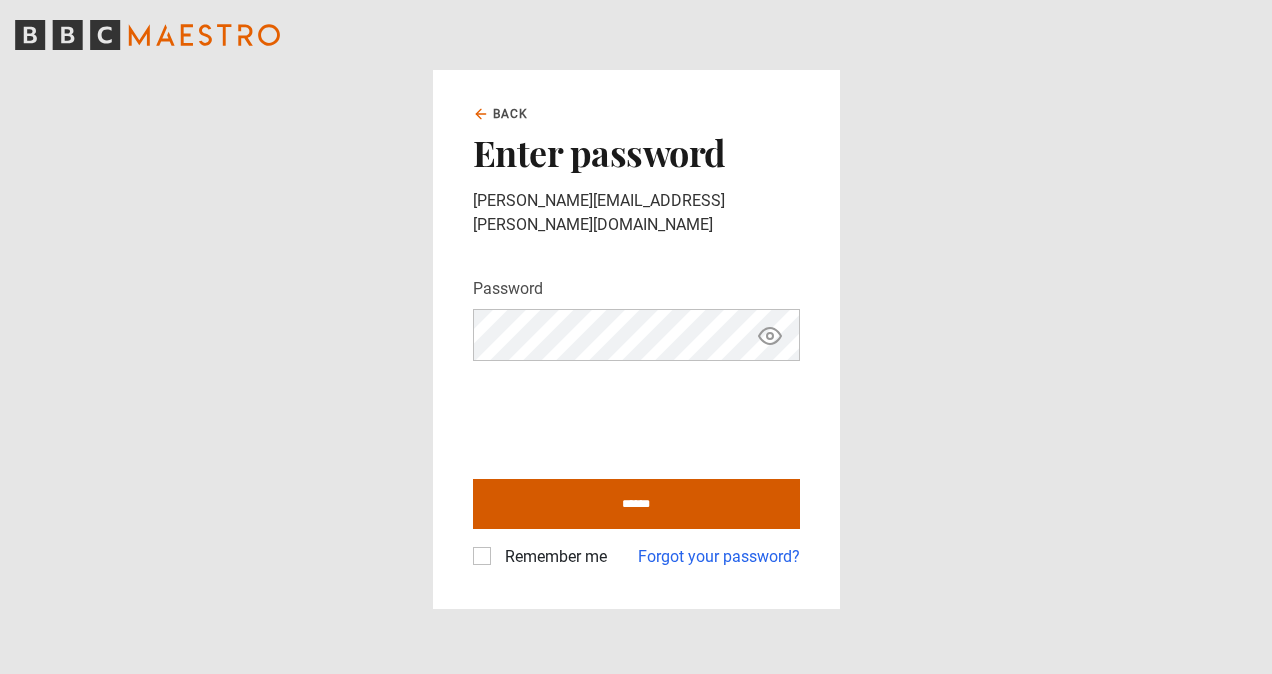 click on "******" at bounding box center (636, 504) 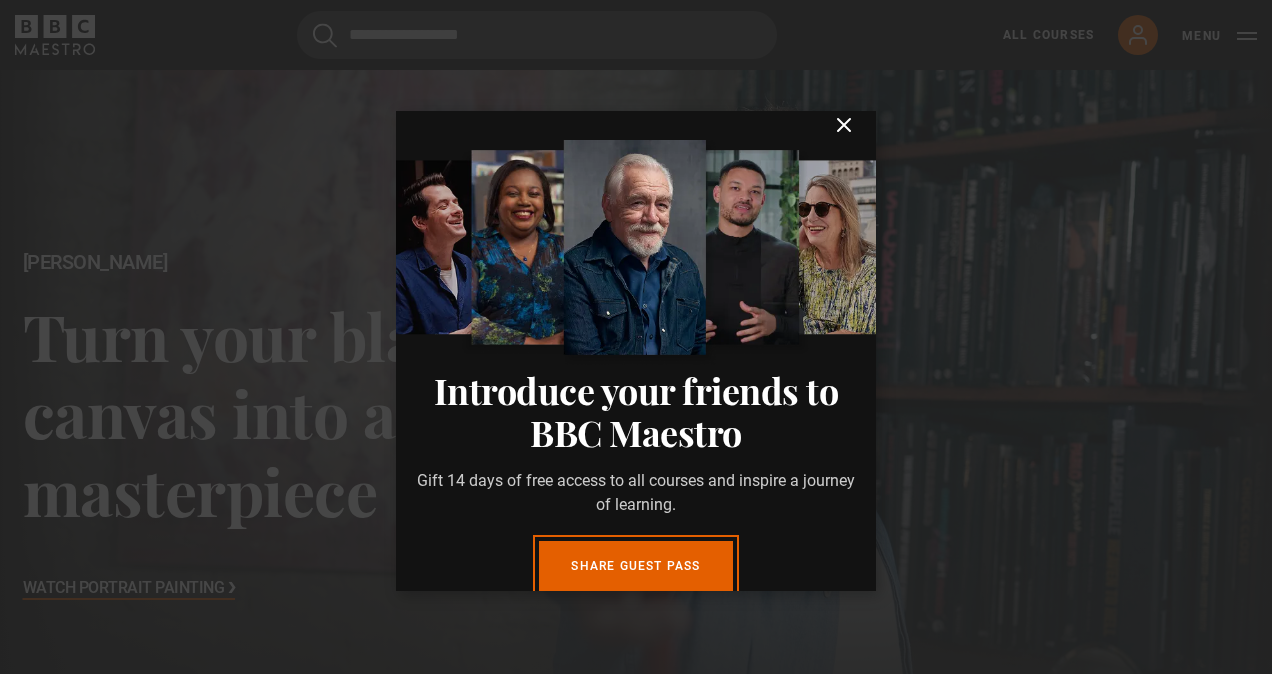 scroll, scrollTop: 609, scrollLeft: 0, axis: vertical 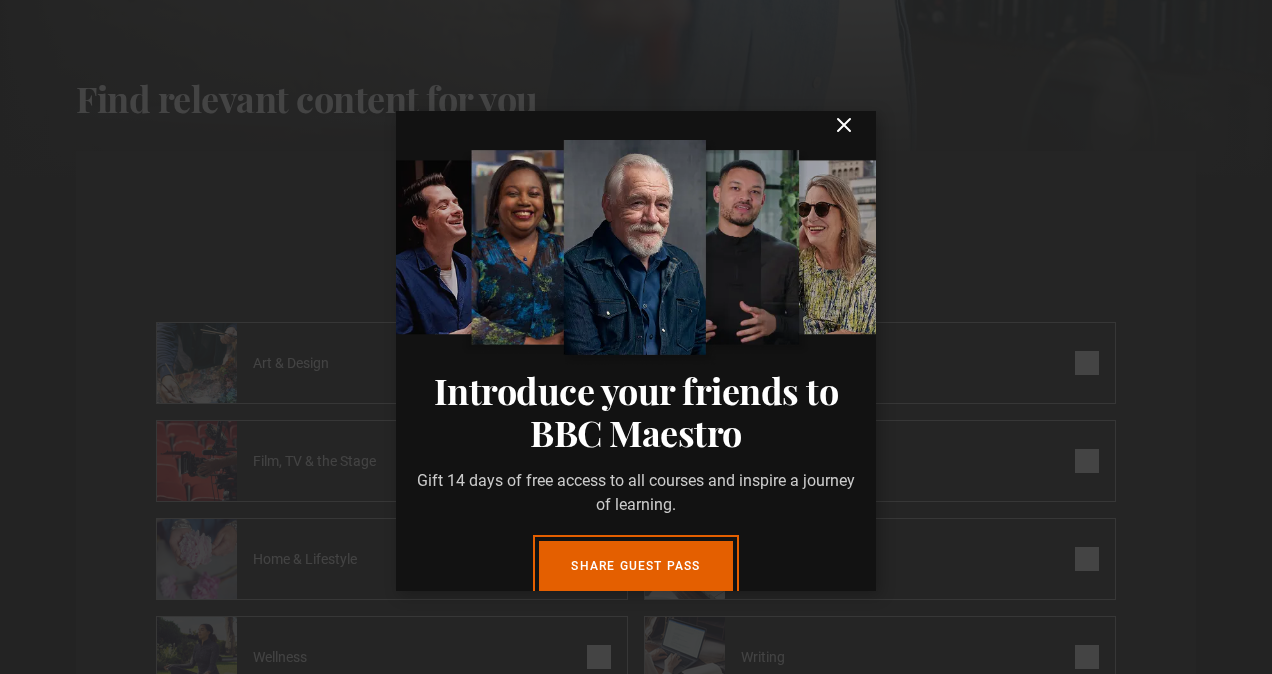 click 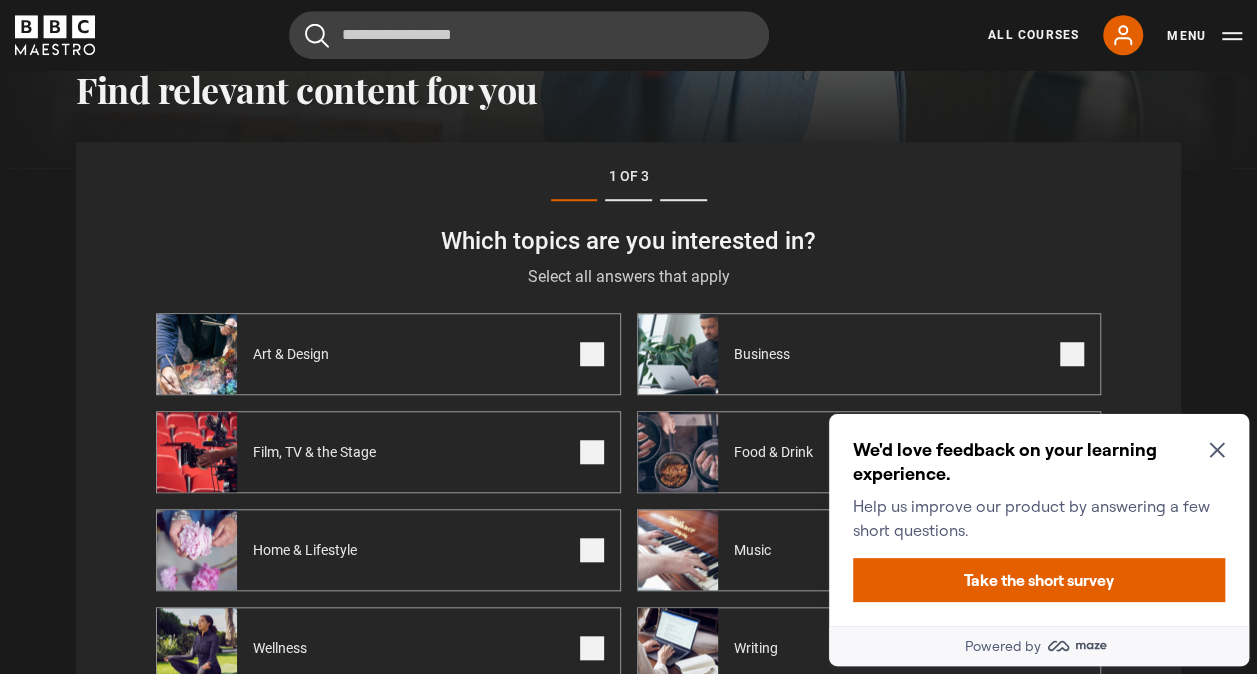 scroll, scrollTop: 0, scrollLeft: 0, axis: both 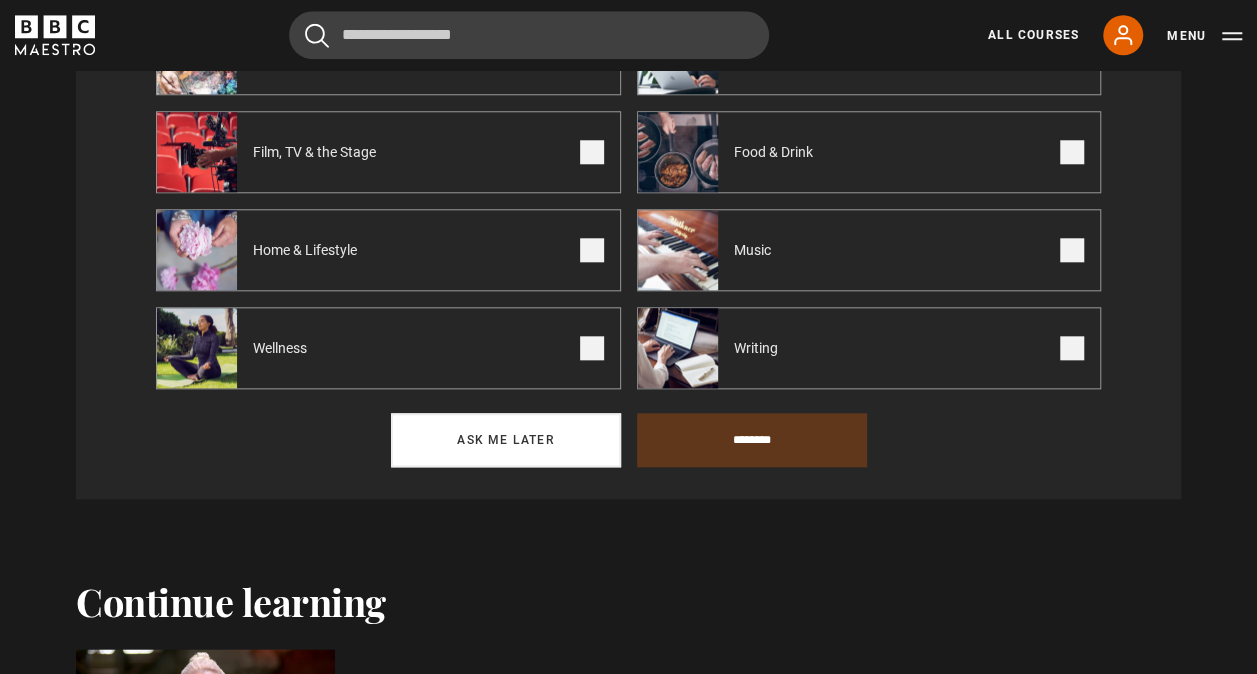 click on "Ask me later" at bounding box center [506, 440] 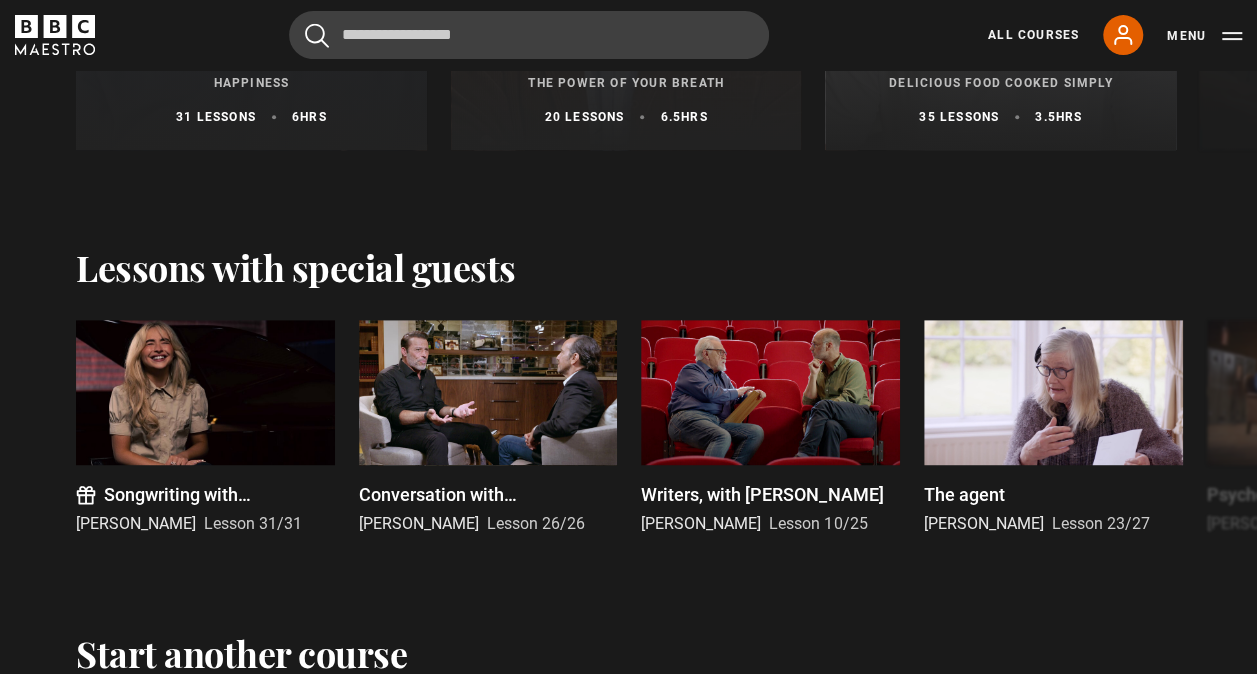 scroll, scrollTop: 4200, scrollLeft: 0, axis: vertical 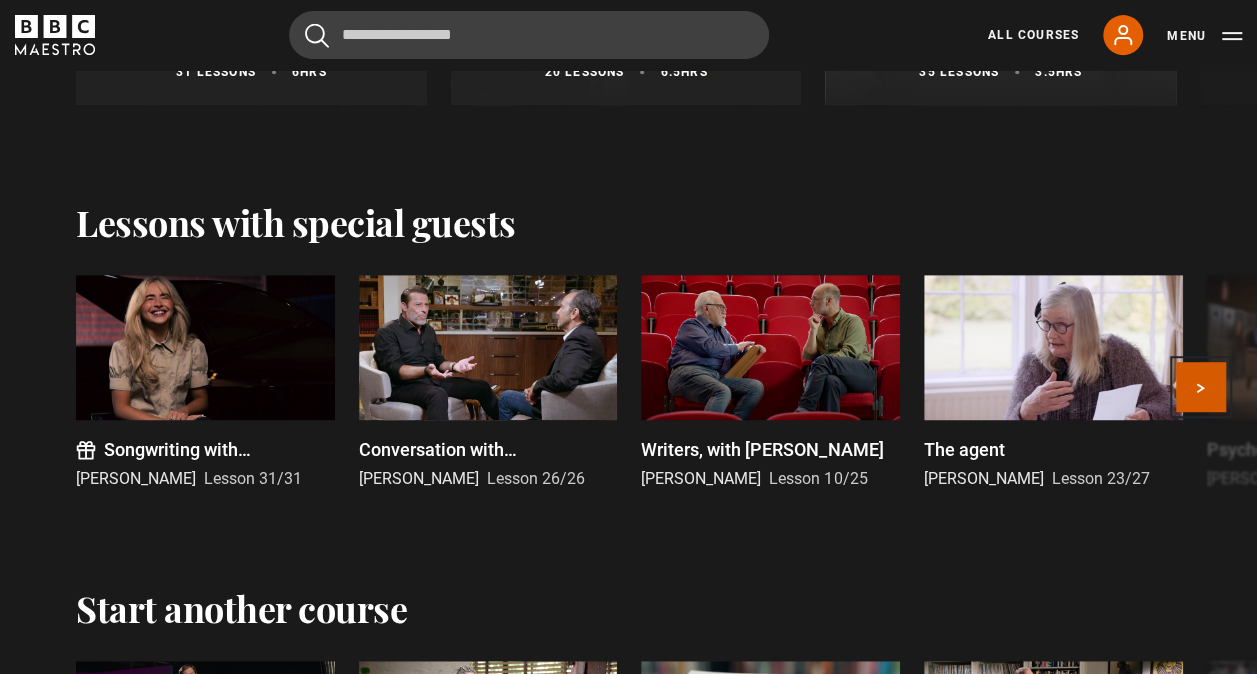 click on "Next" at bounding box center (1201, 387) 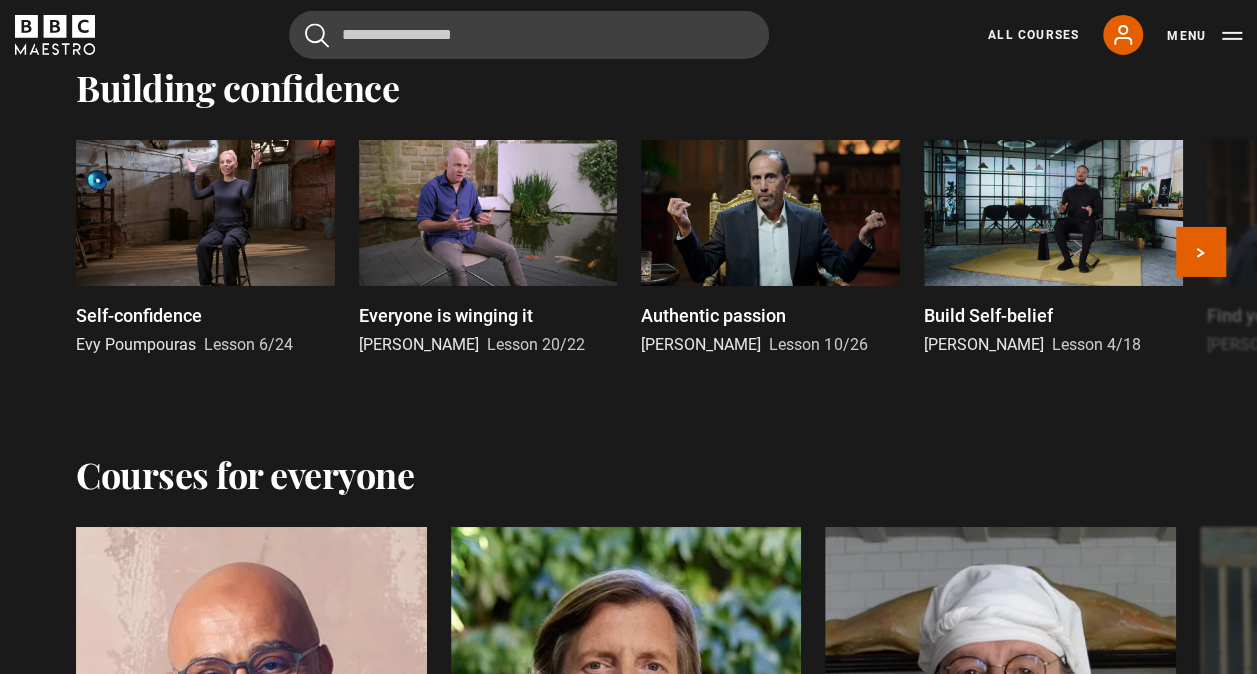 scroll, scrollTop: 3200, scrollLeft: 0, axis: vertical 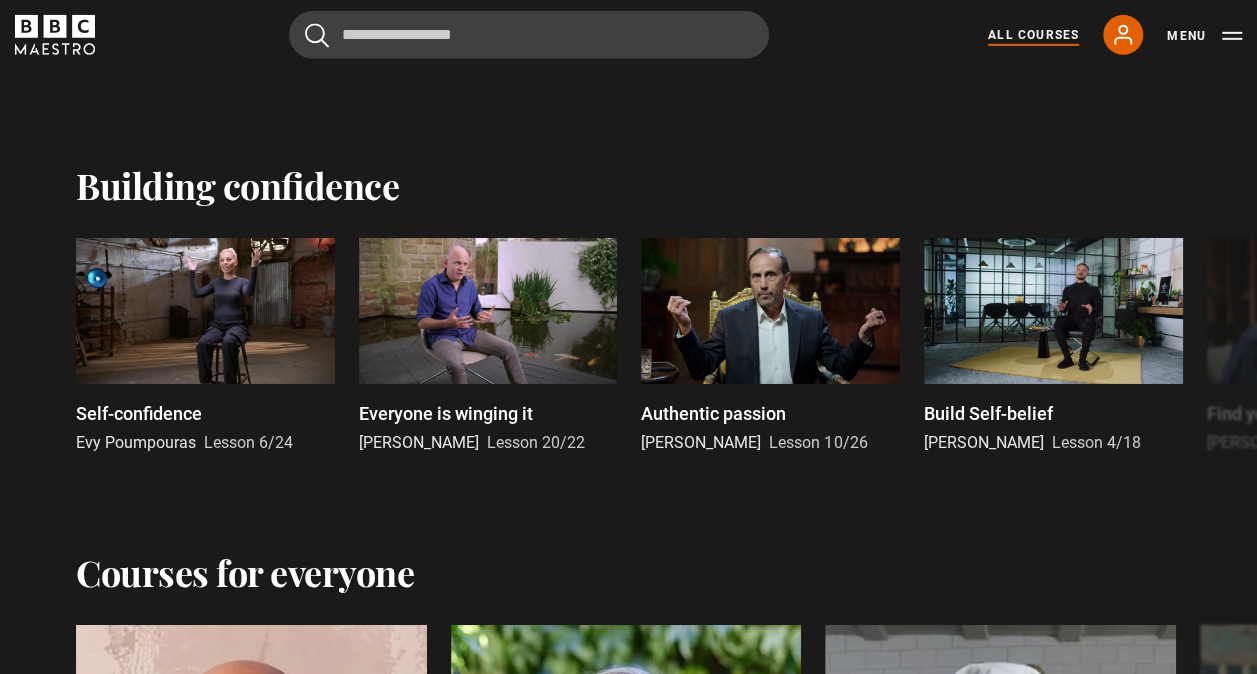 click on "All Courses" at bounding box center (1033, 35) 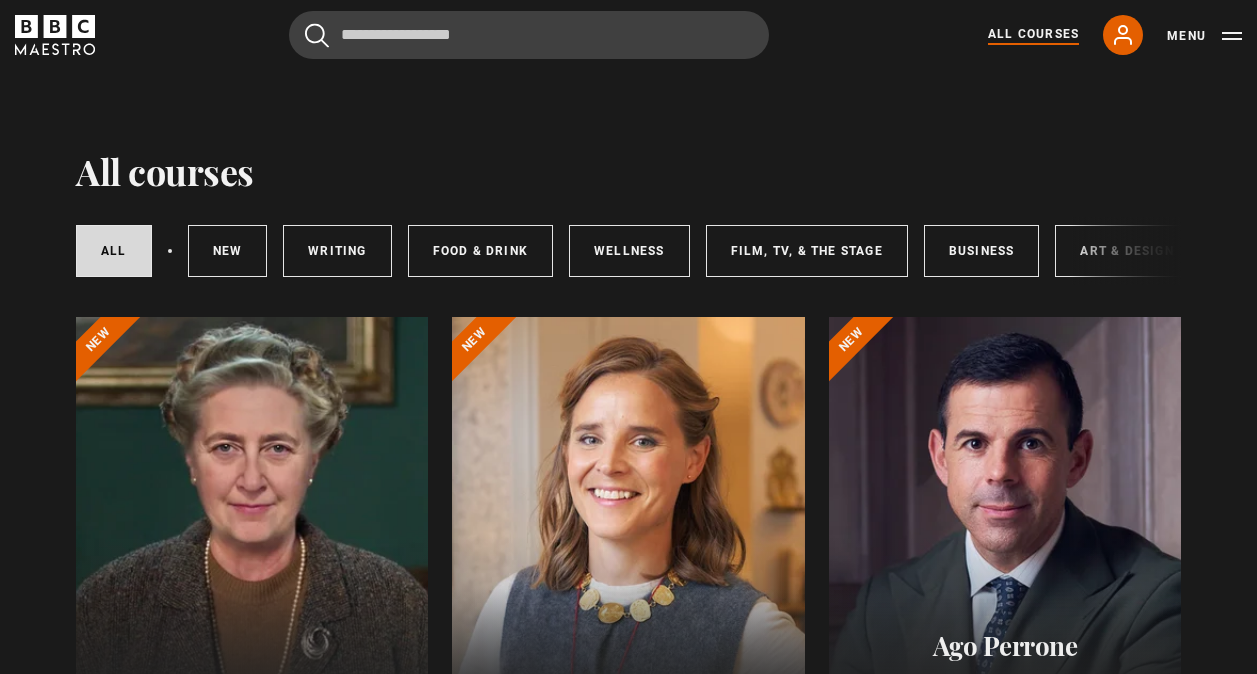 scroll, scrollTop: 0, scrollLeft: 0, axis: both 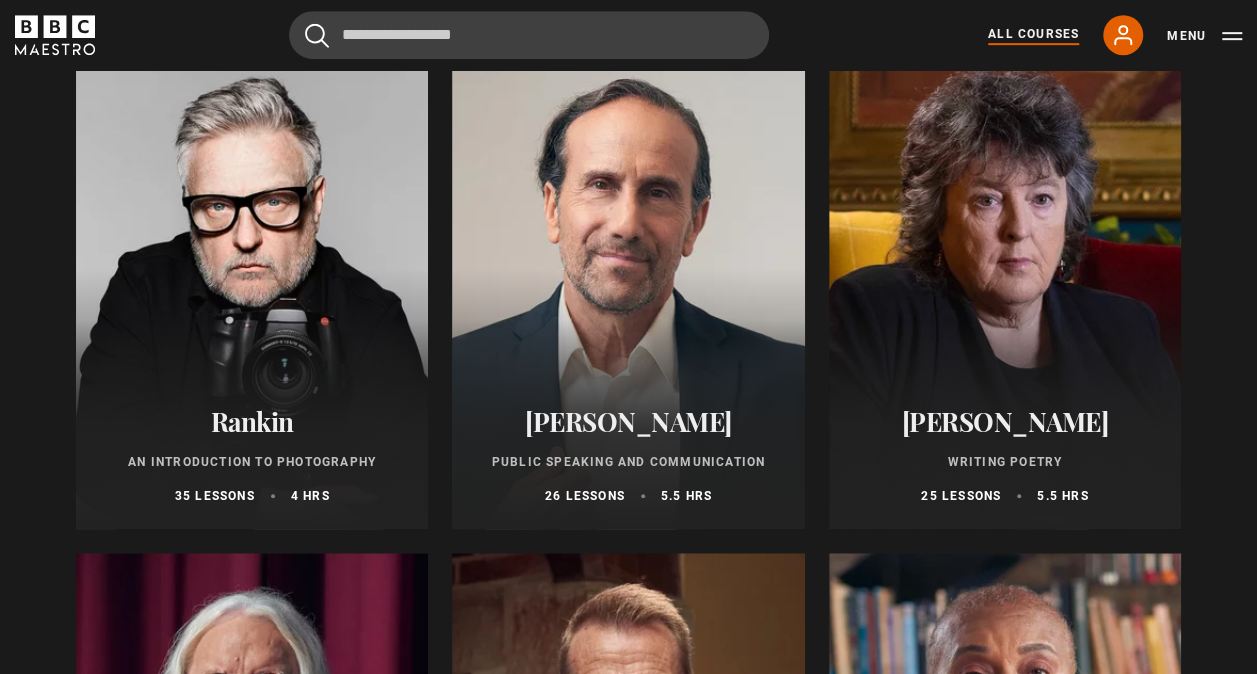 click at bounding box center [628, 289] 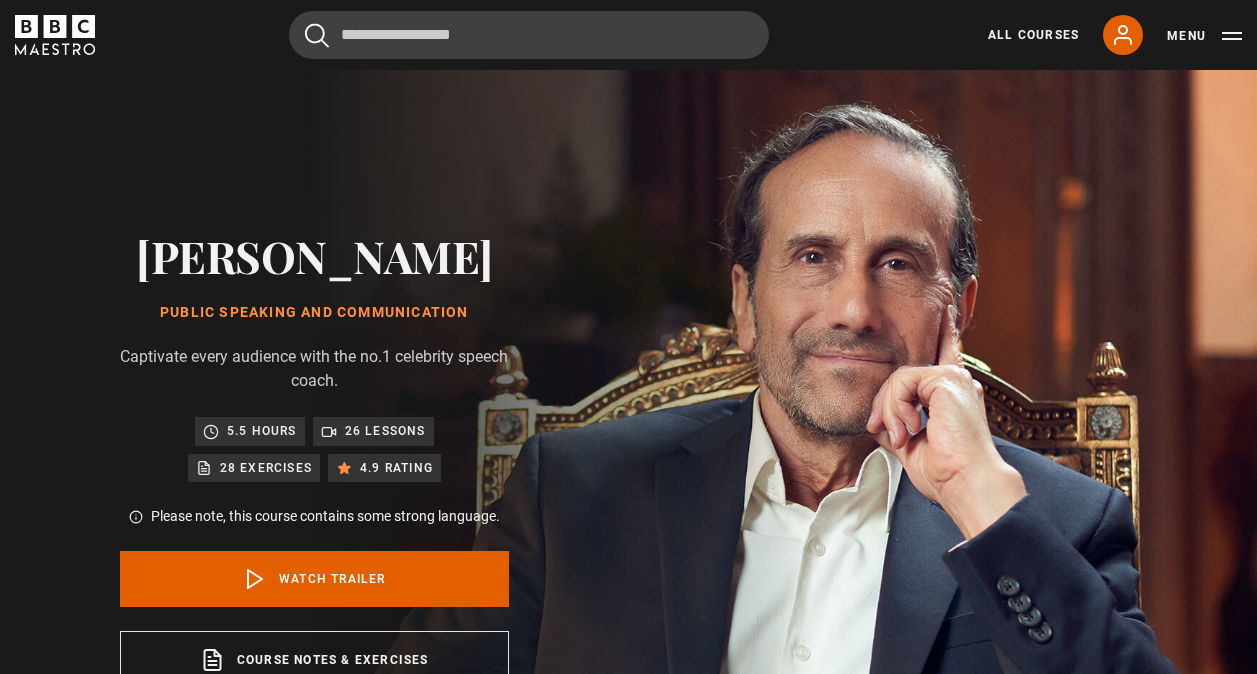 scroll, scrollTop: 0, scrollLeft: 0, axis: both 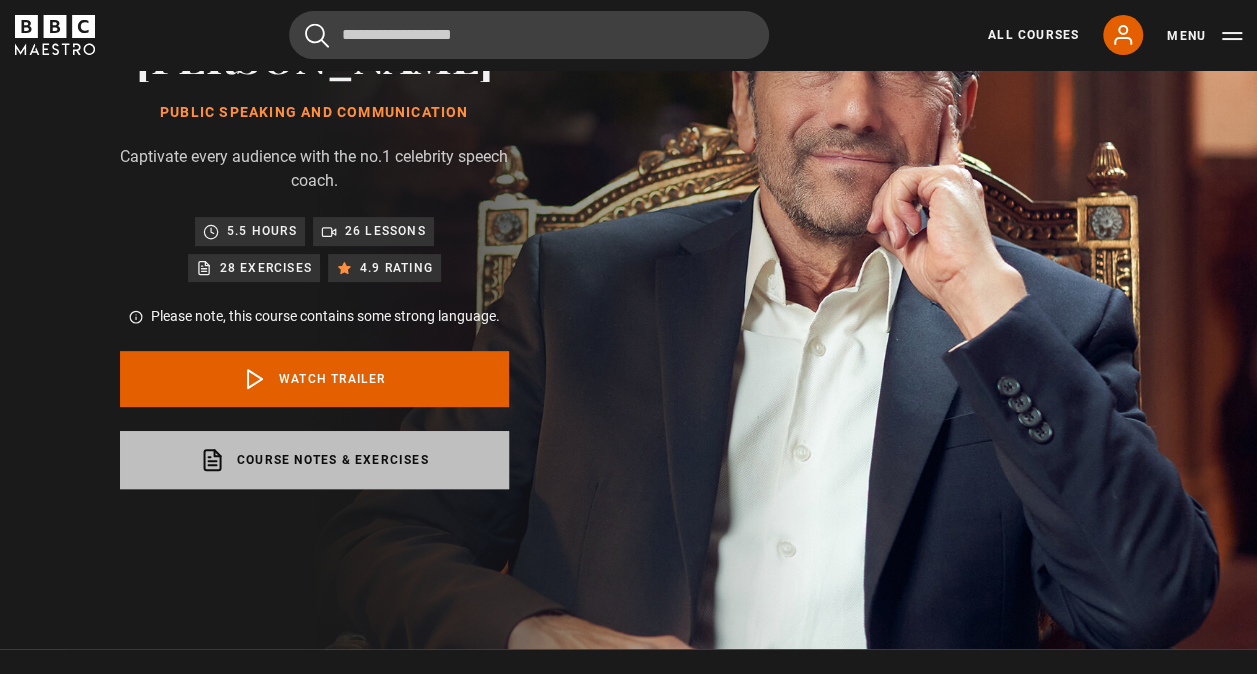 click on "Course notes & exercises
opens in a new tab" at bounding box center (314, 460) 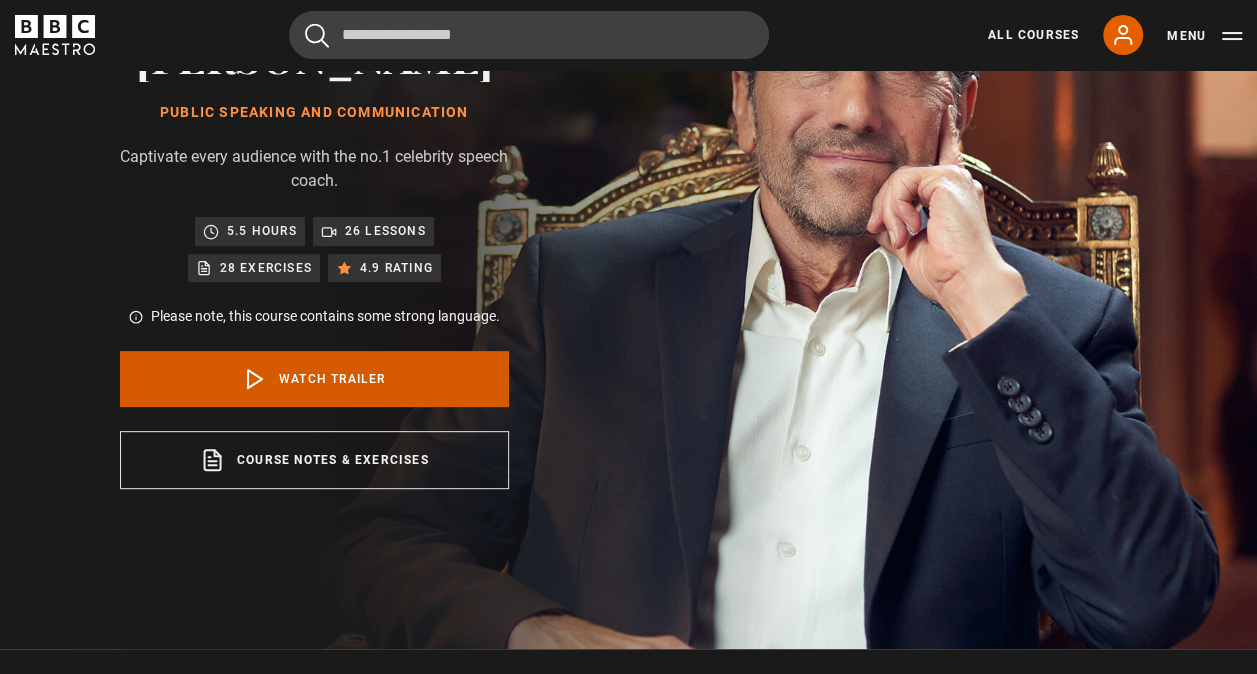 click on "Watch Trailer" at bounding box center [314, 379] 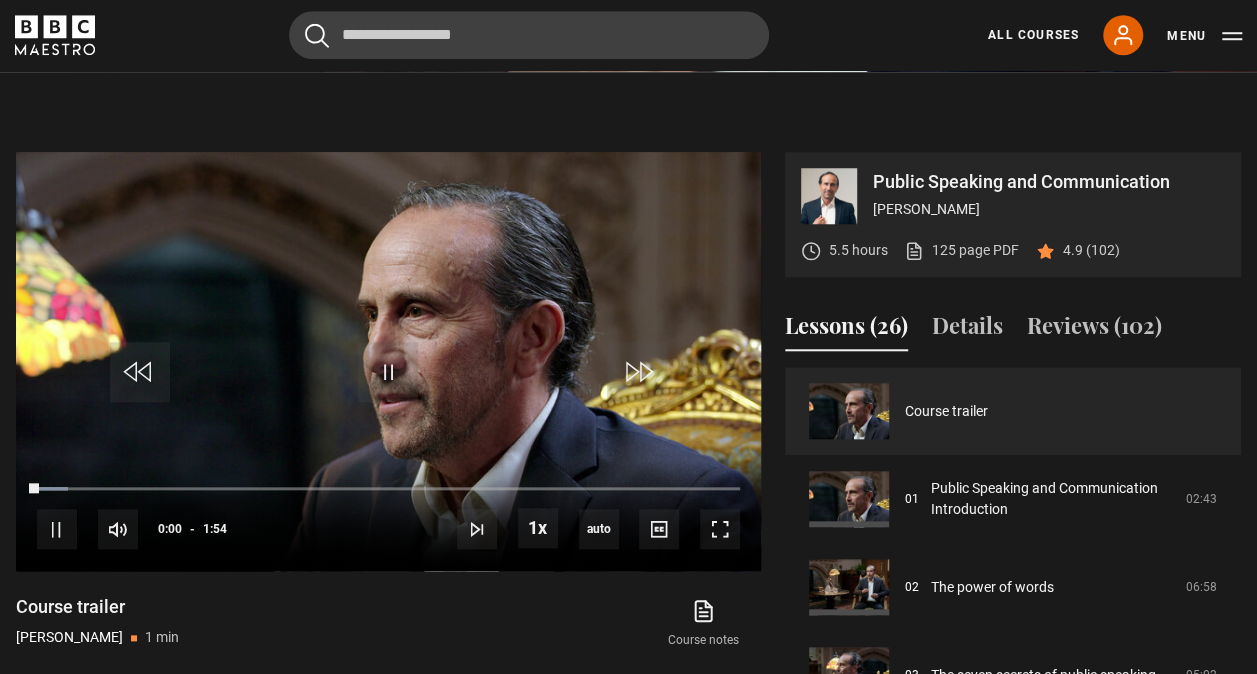 scroll, scrollTop: 848, scrollLeft: 0, axis: vertical 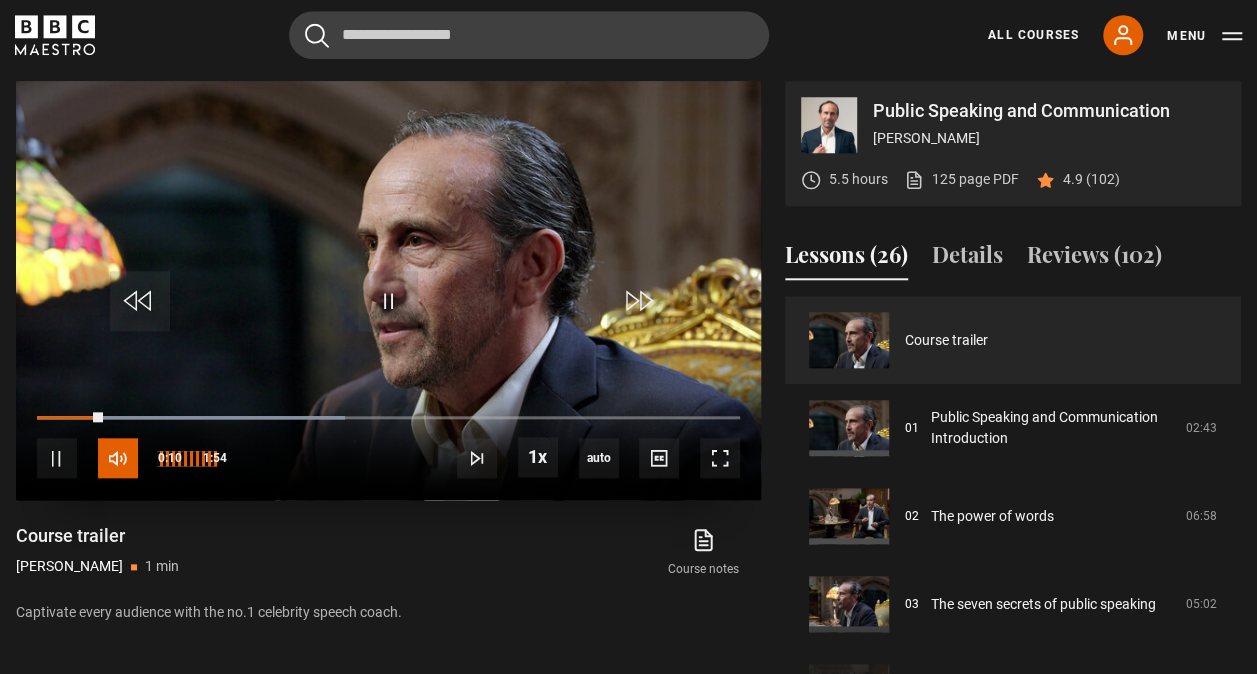click at bounding box center [118, 458] 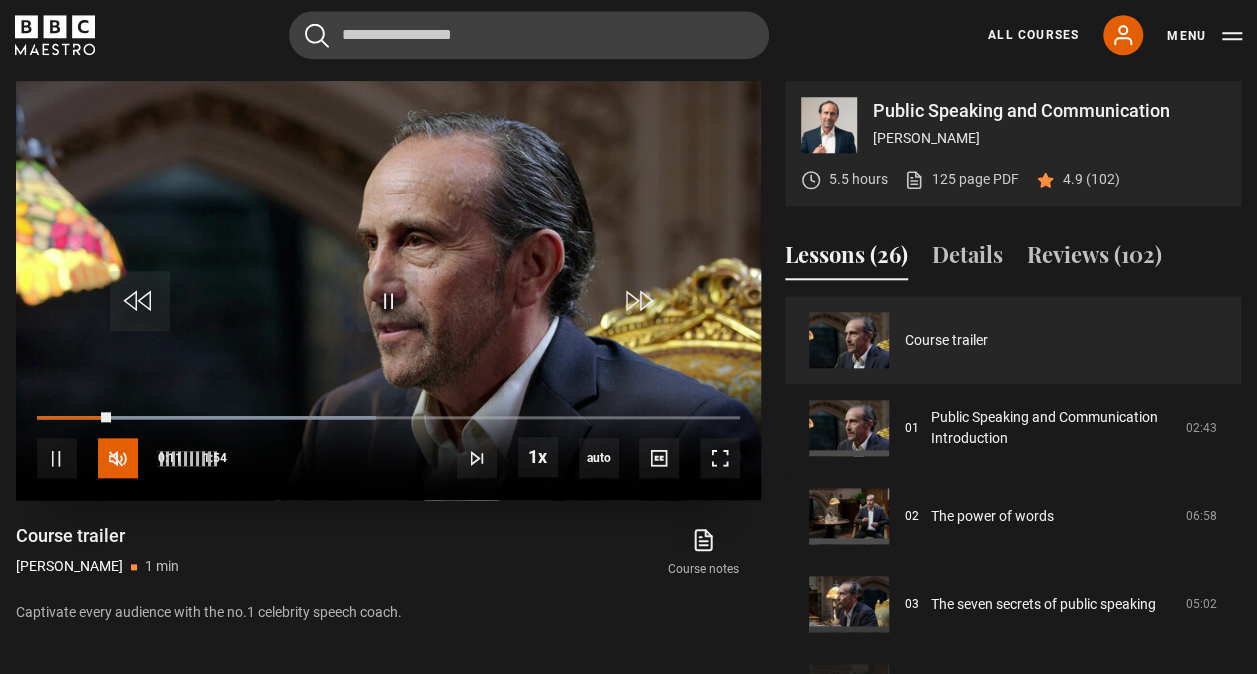 click at bounding box center (118, 458) 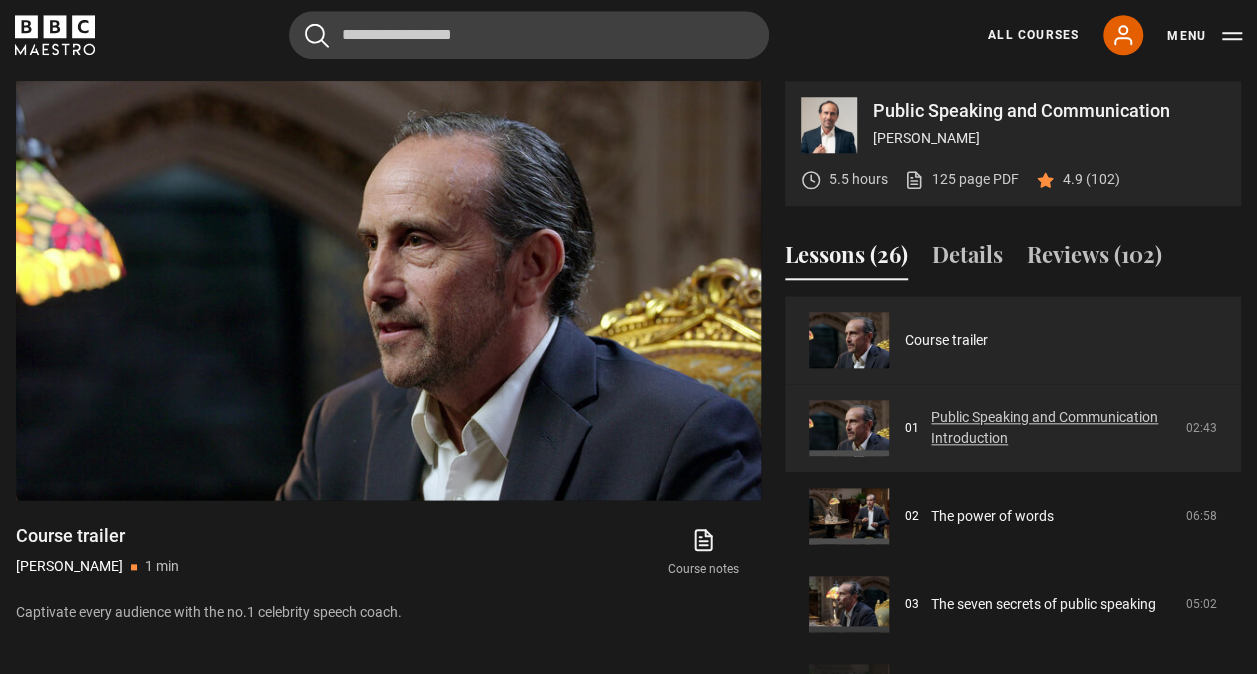 click on "Public Speaking and Communication Introduction" at bounding box center (1052, 428) 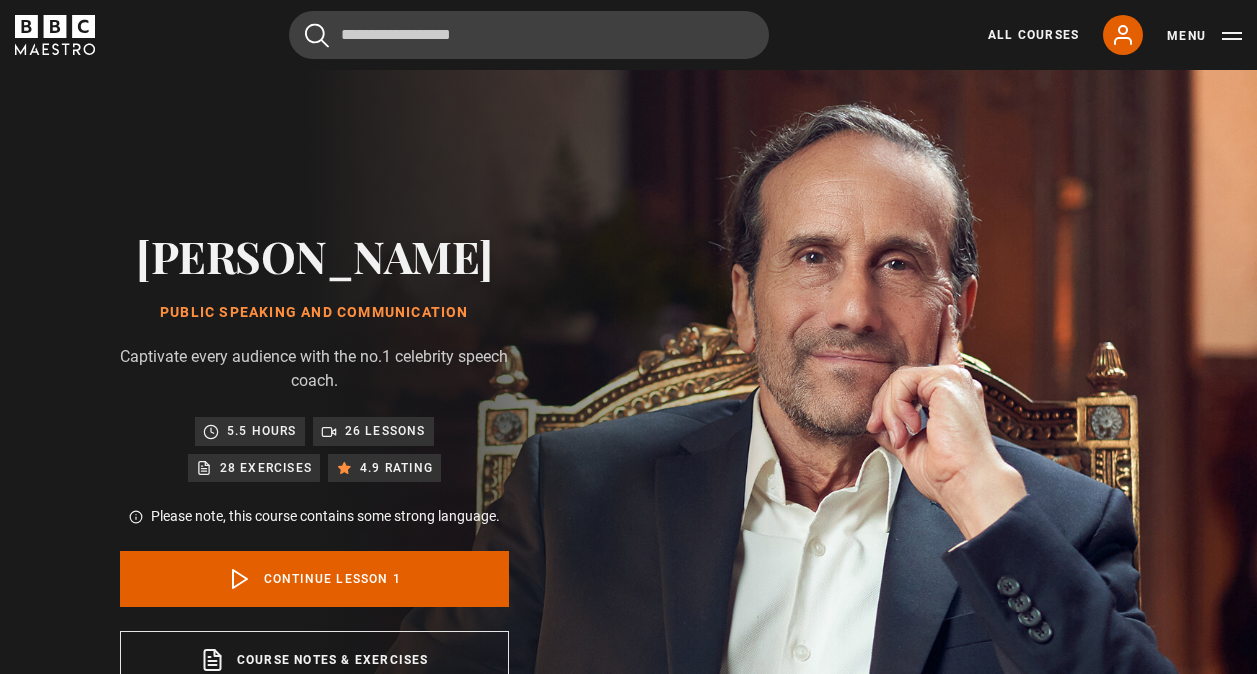 scroll, scrollTop: 848, scrollLeft: 0, axis: vertical 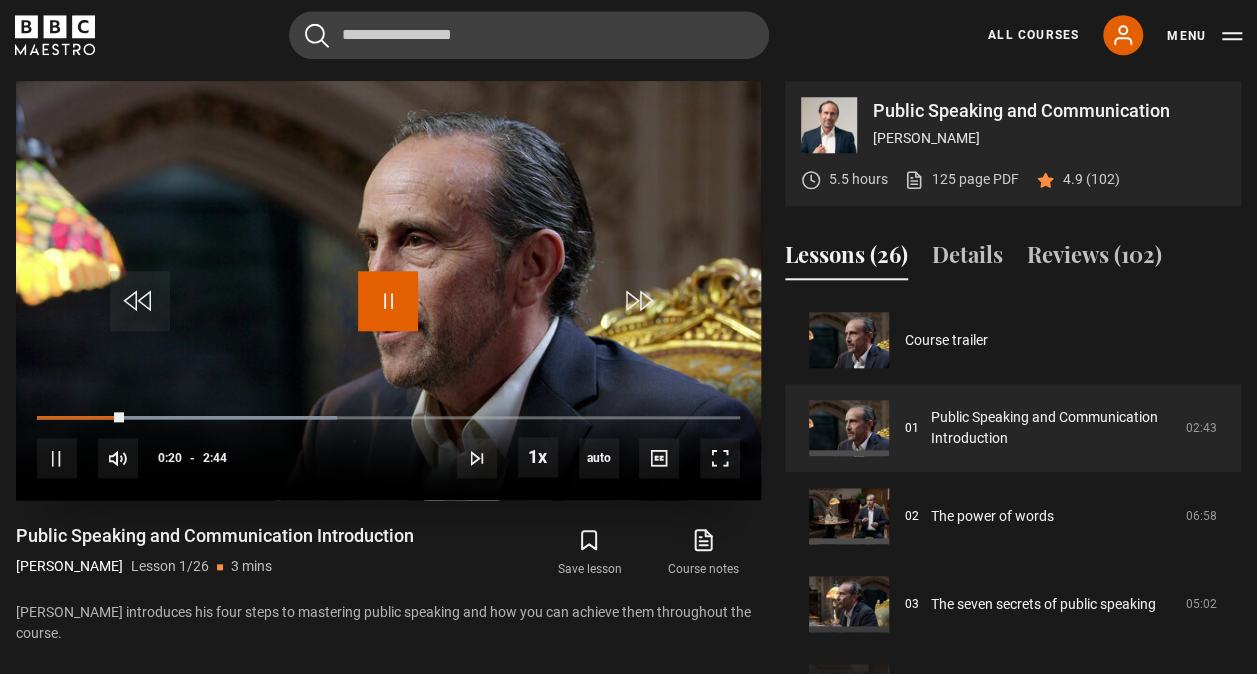 click at bounding box center [388, 301] 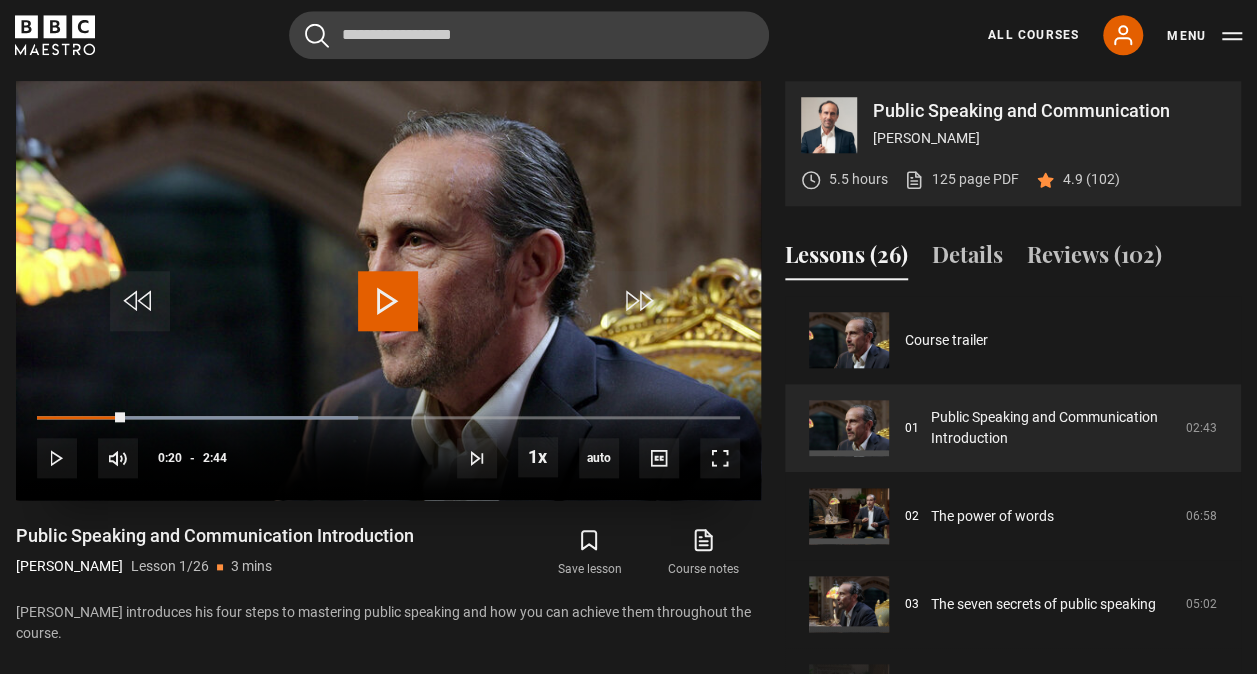 click at bounding box center [388, 301] 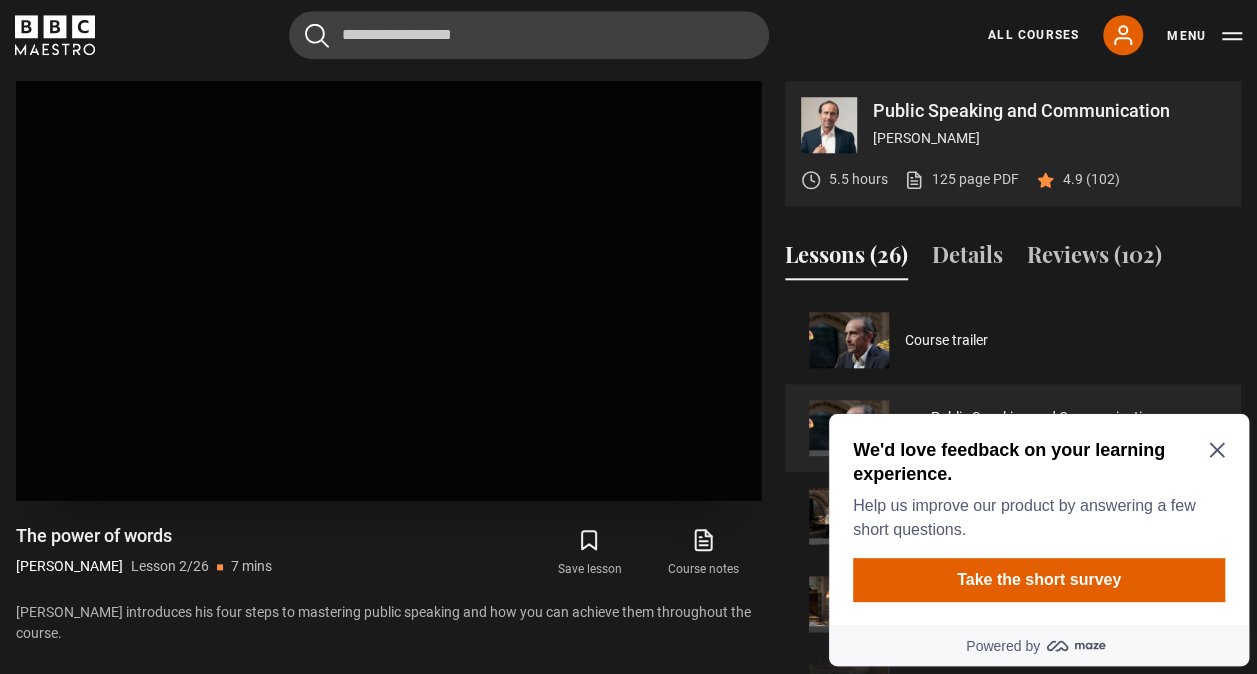 scroll, scrollTop: 0, scrollLeft: 0, axis: both 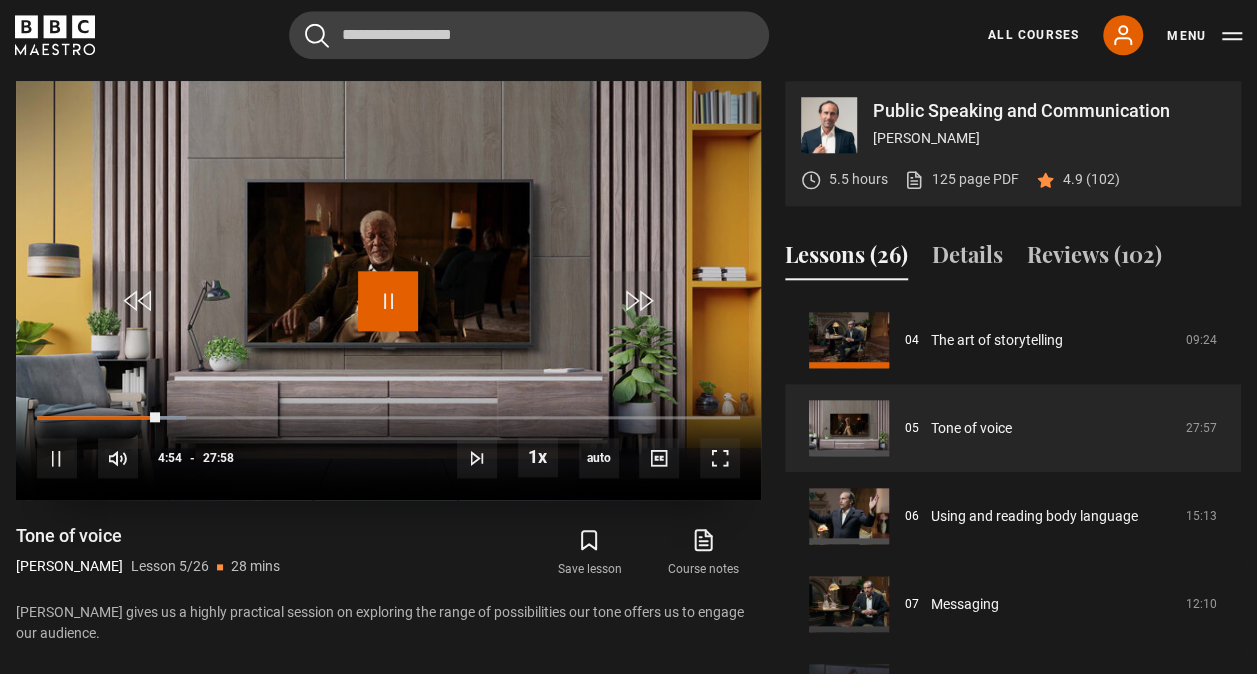 click at bounding box center (388, 301) 